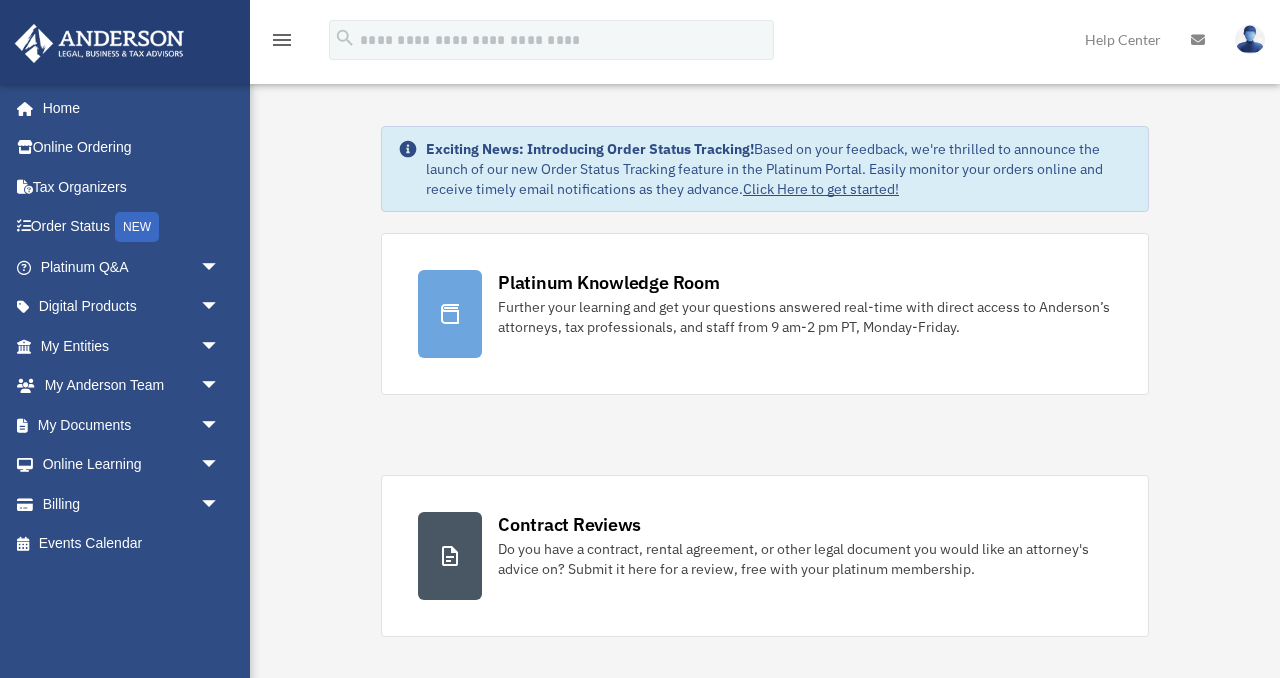 scroll, scrollTop: 0, scrollLeft: 0, axis: both 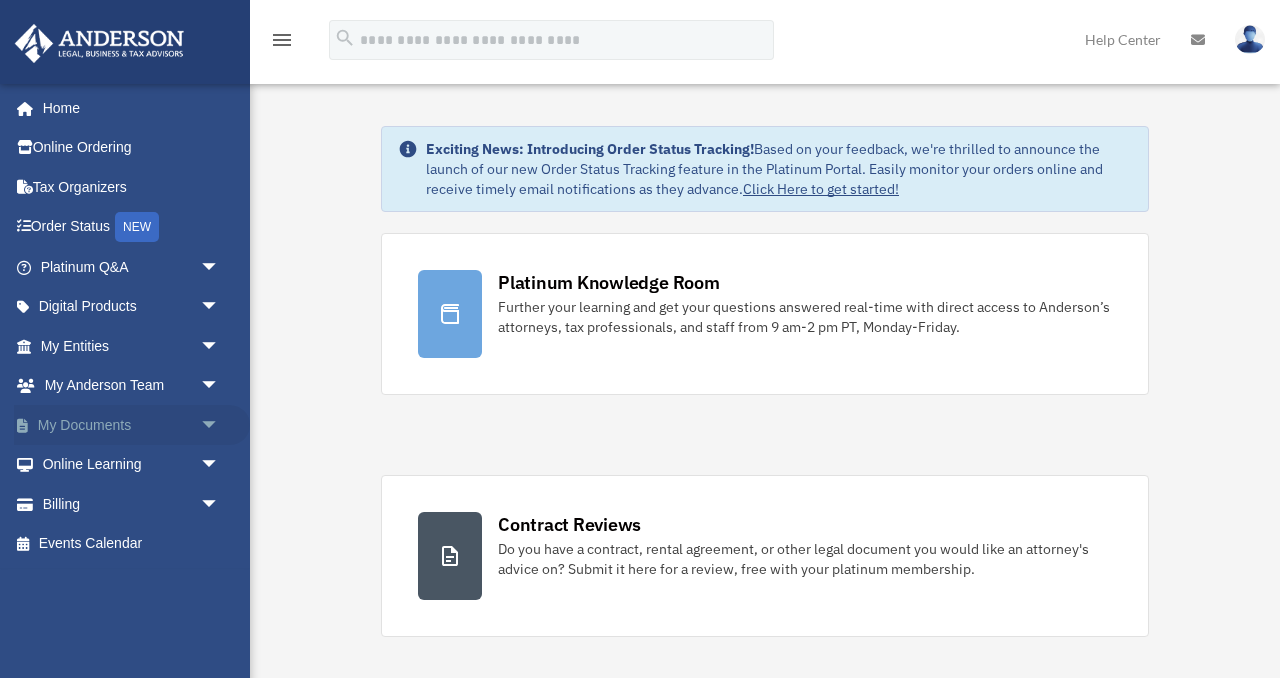 click on "arrow_drop_down" at bounding box center [220, 425] 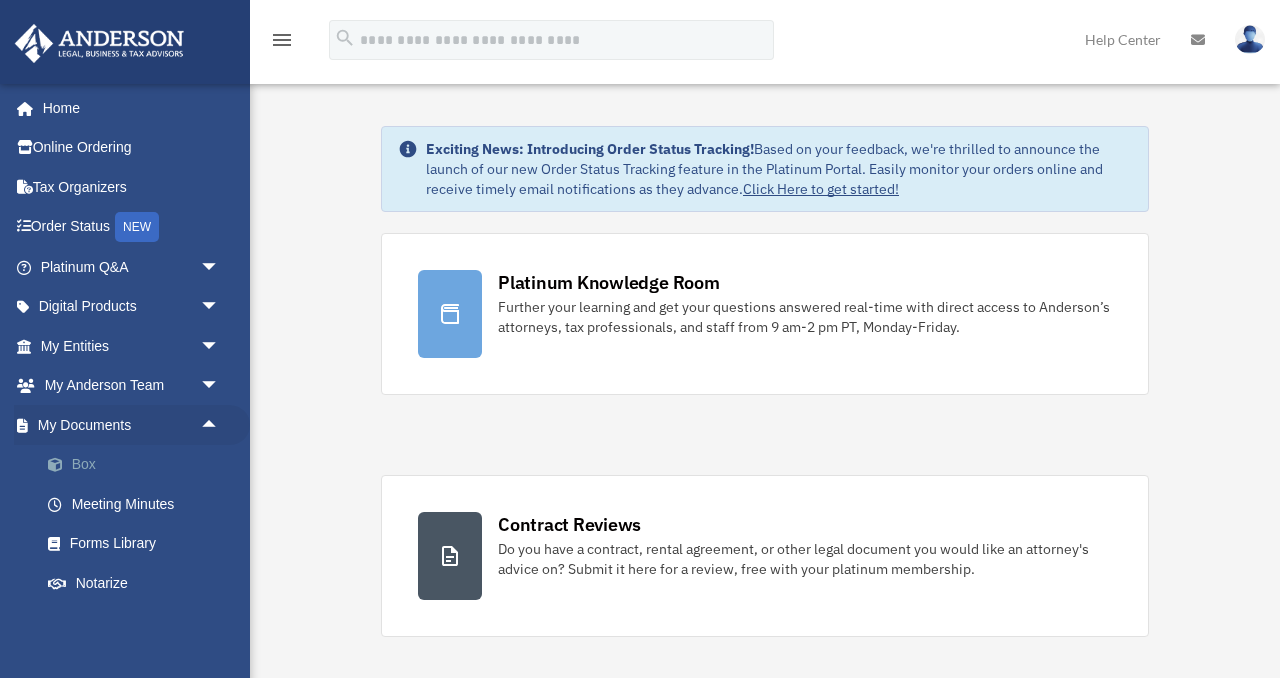 click on "Box" at bounding box center [139, 465] 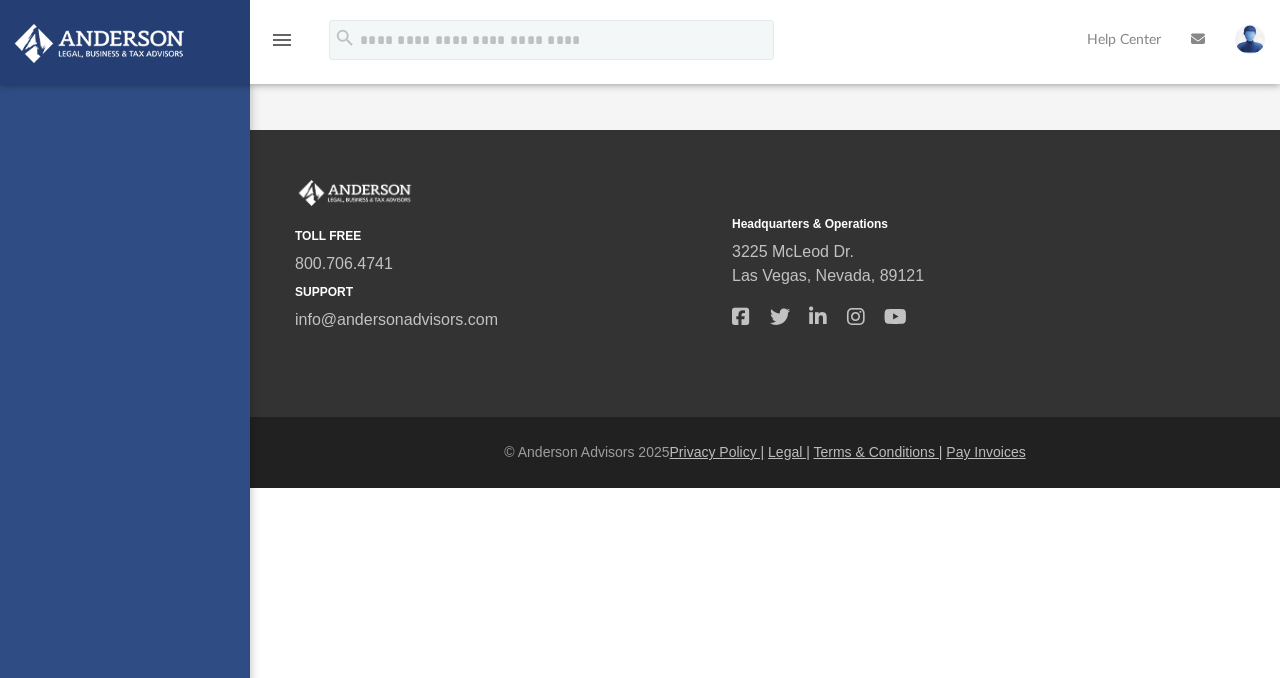 scroll, scrollTop: 0, scrollLeft: 0, axis: both 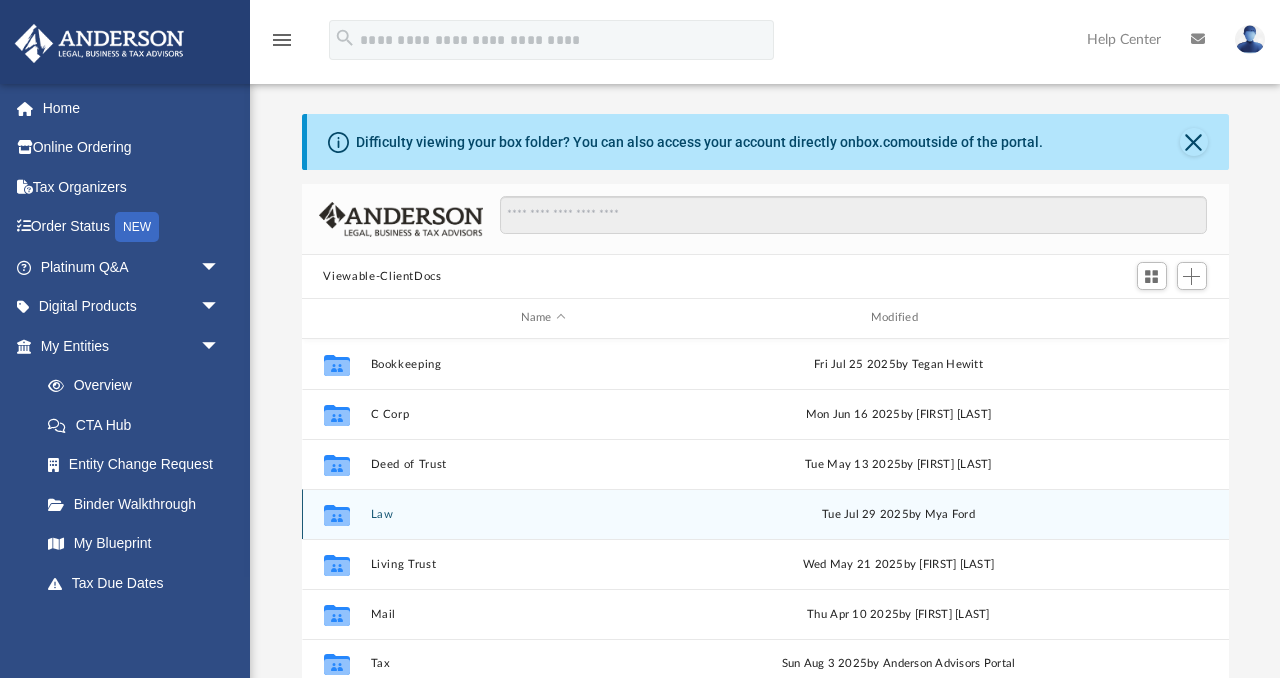 click 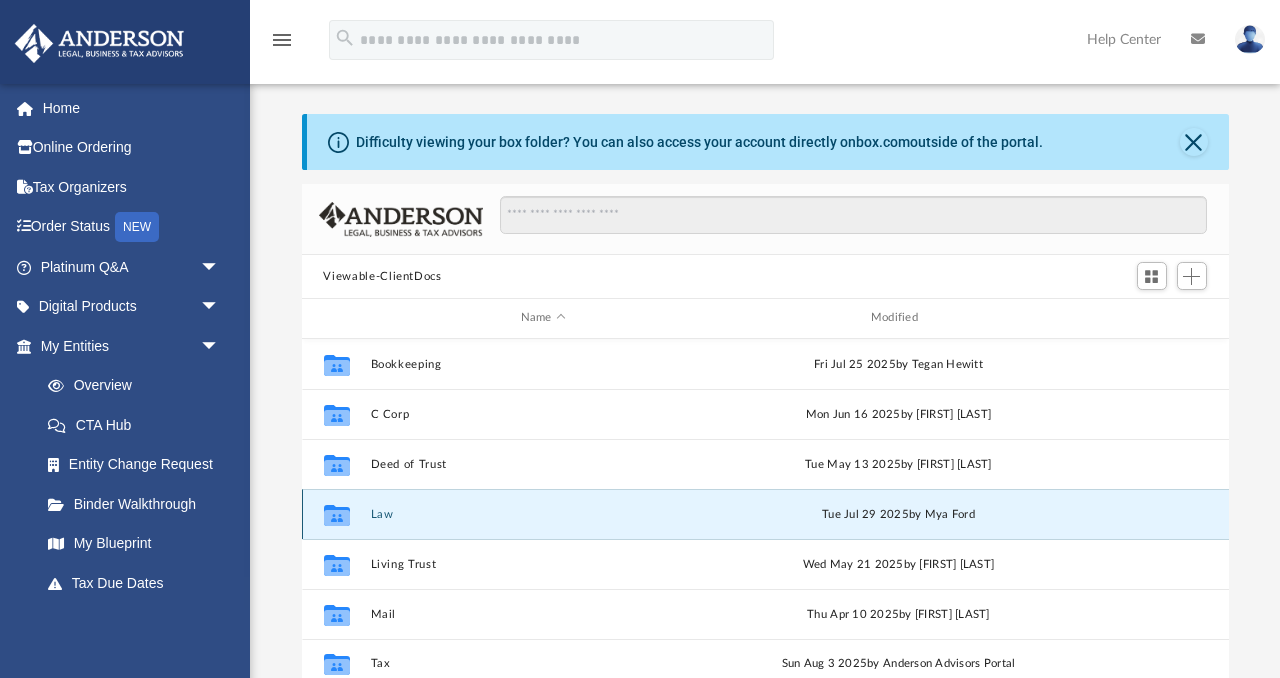 click on "Law" at bounding box center (543, 514) 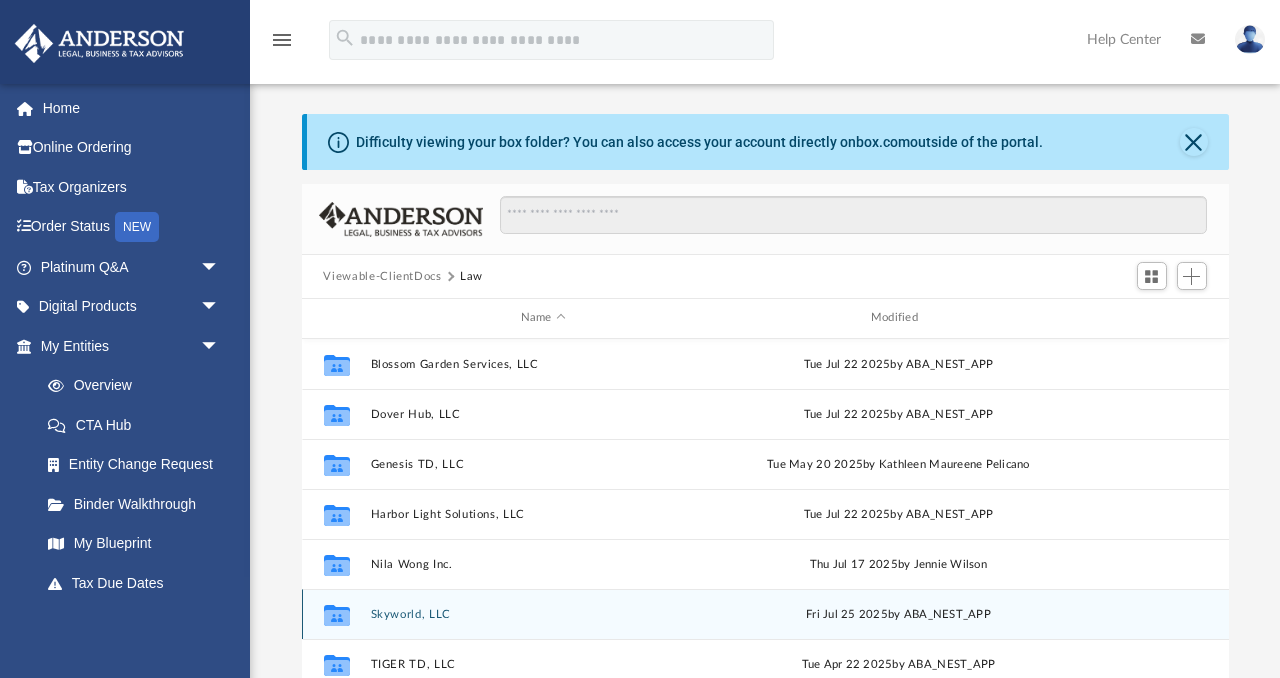 click on "Skyworld, LLC" at bounding box center (543, 614) 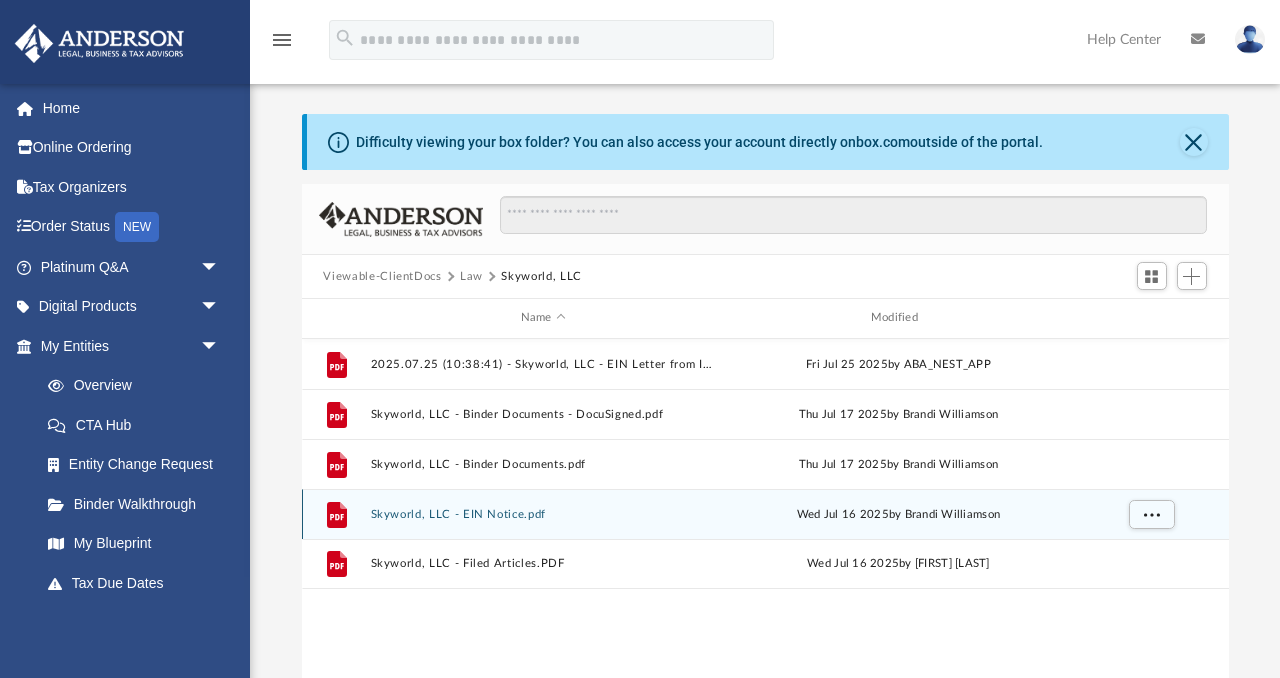 click on "Skyworld, LLC - EIN Notice.pdf" at bounding box center [543, 514] 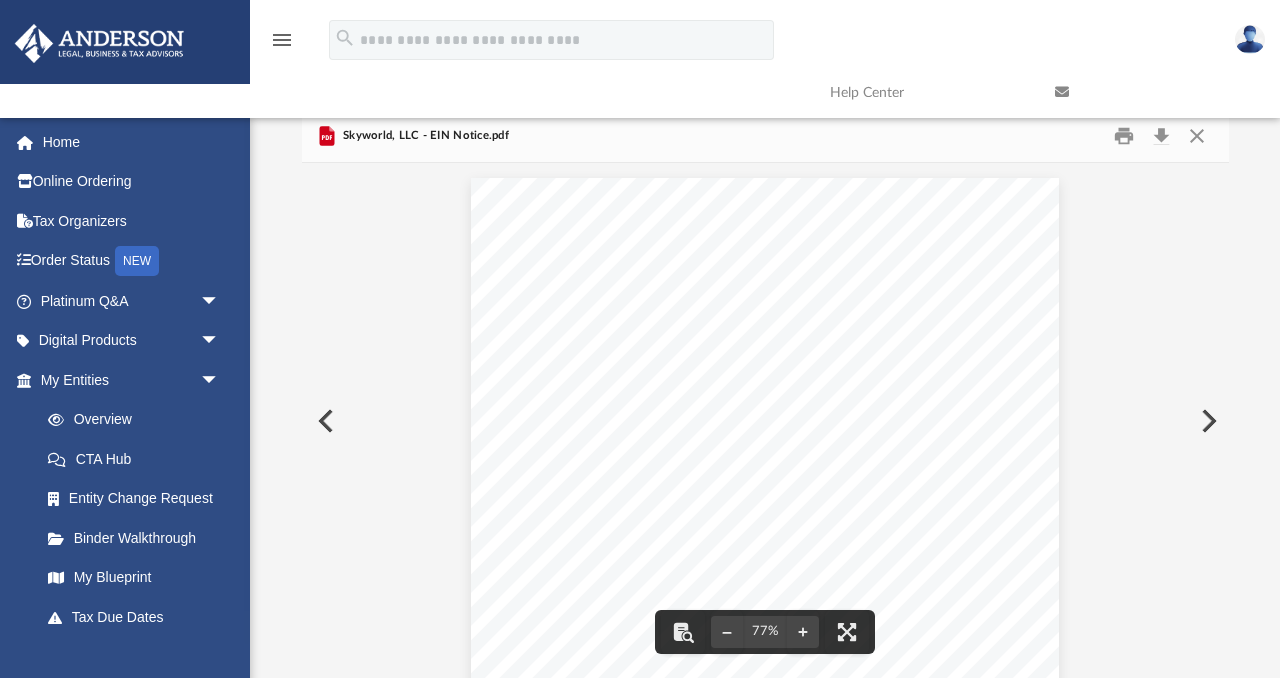click at bounding box center [764, 433] 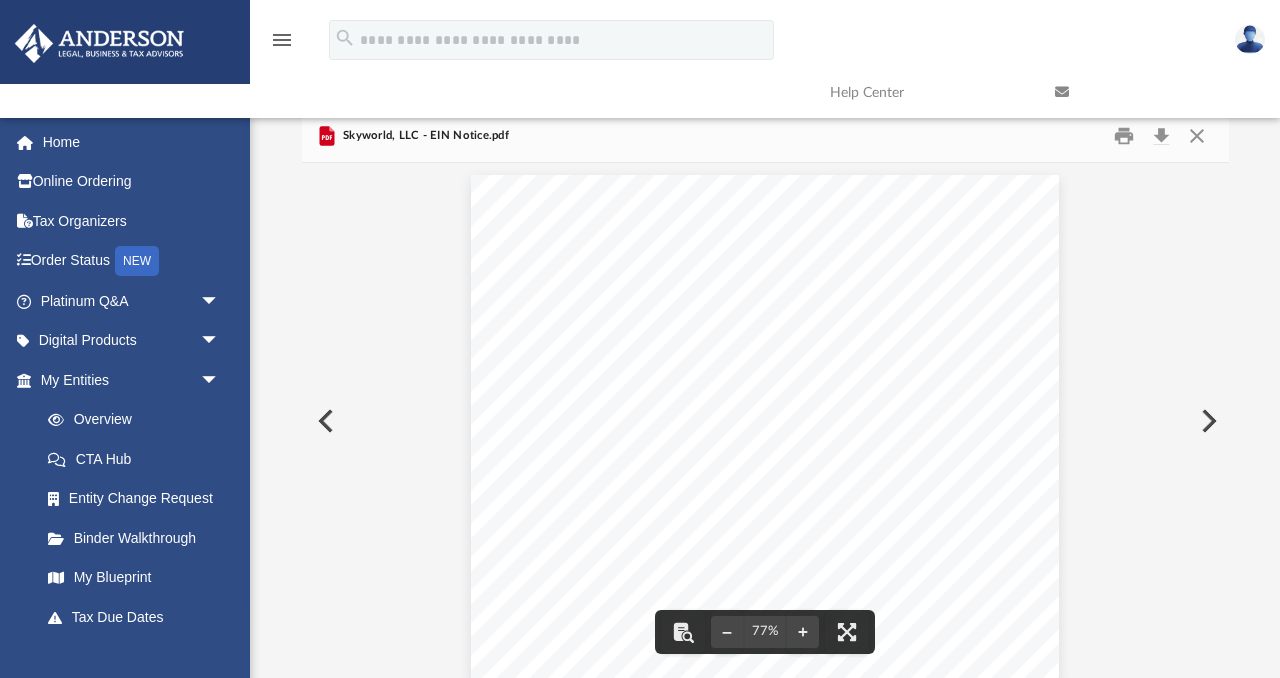click at bounding box center (1207, 421) 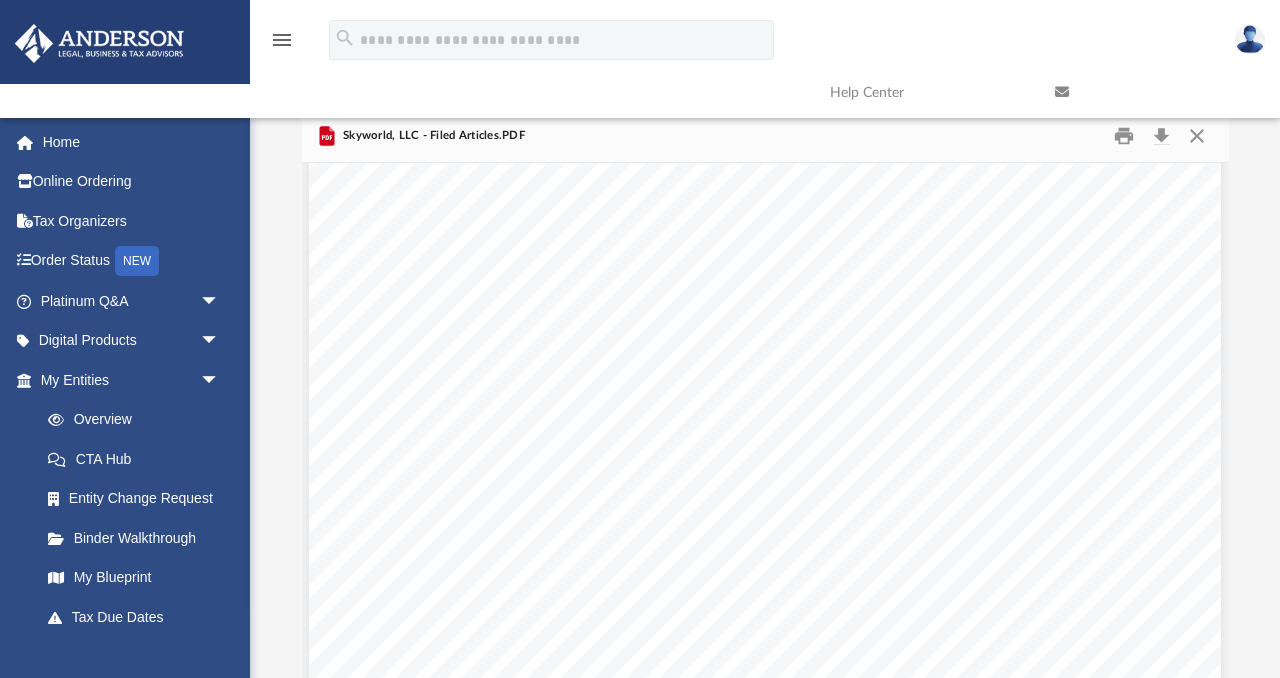scroll, scrollTop: 1978, scrollLeft: 0, axis: vertical 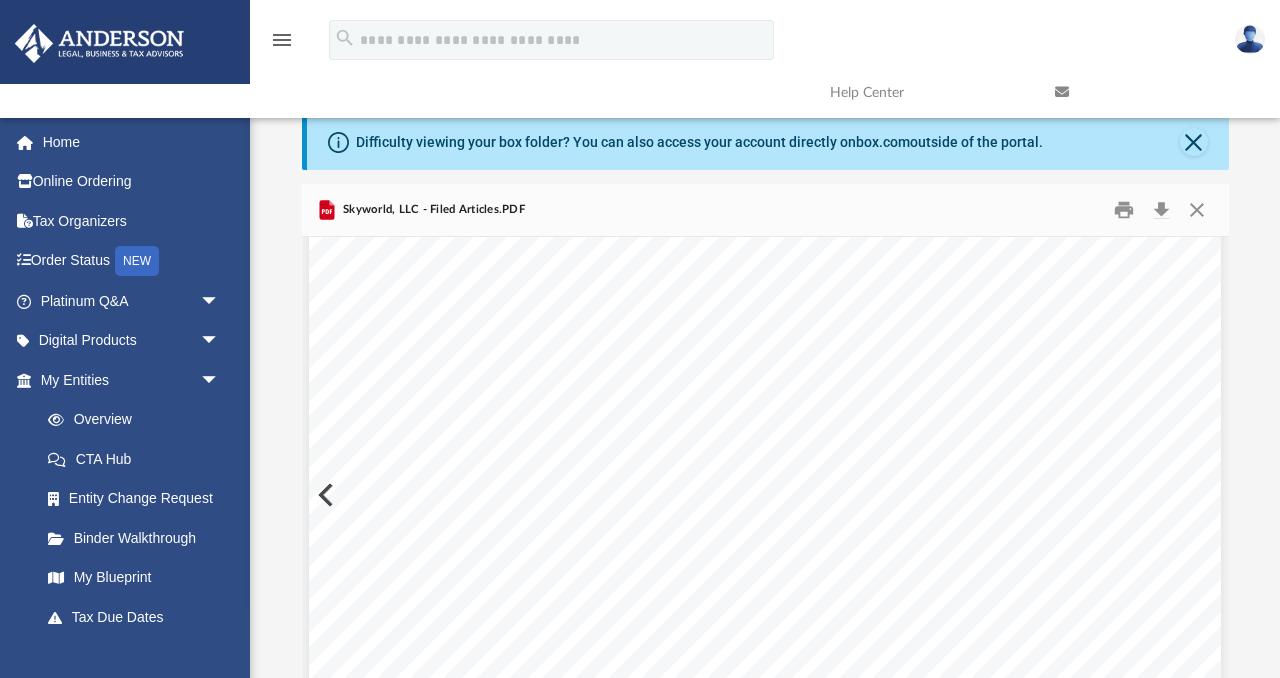 click at bounding box center [765, 148] 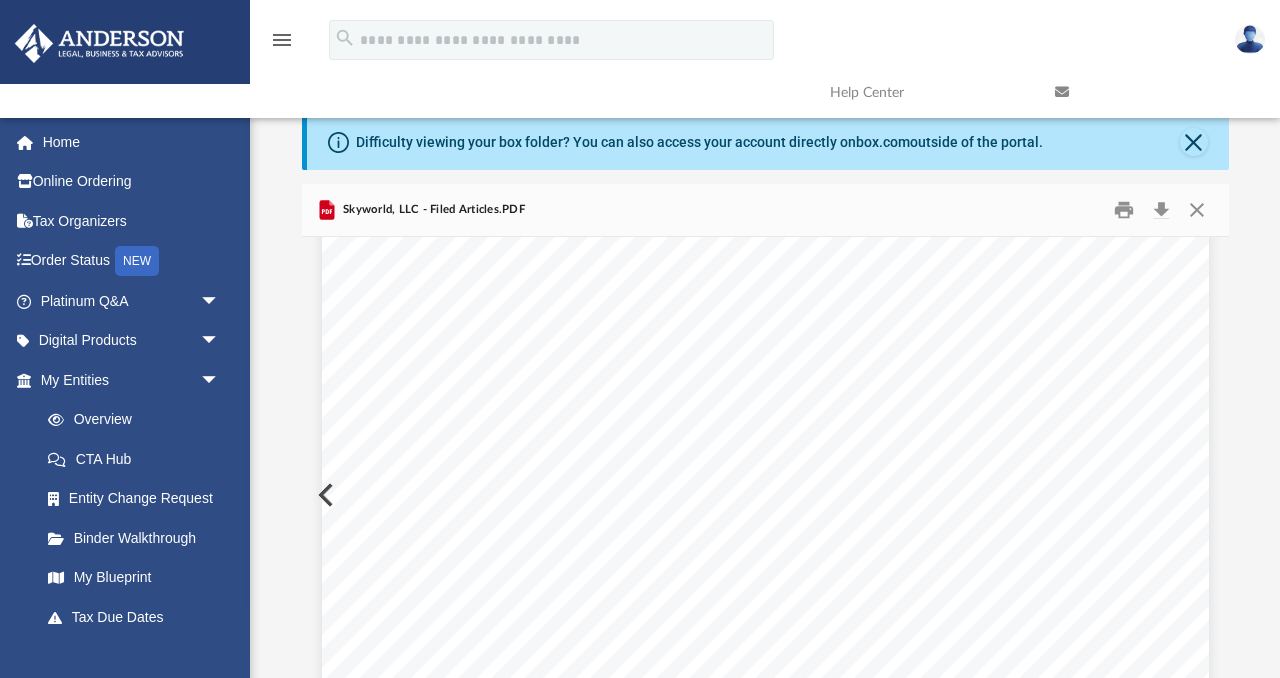 scroll, scrollTop: 0, scrollLeft: 0, axis: both 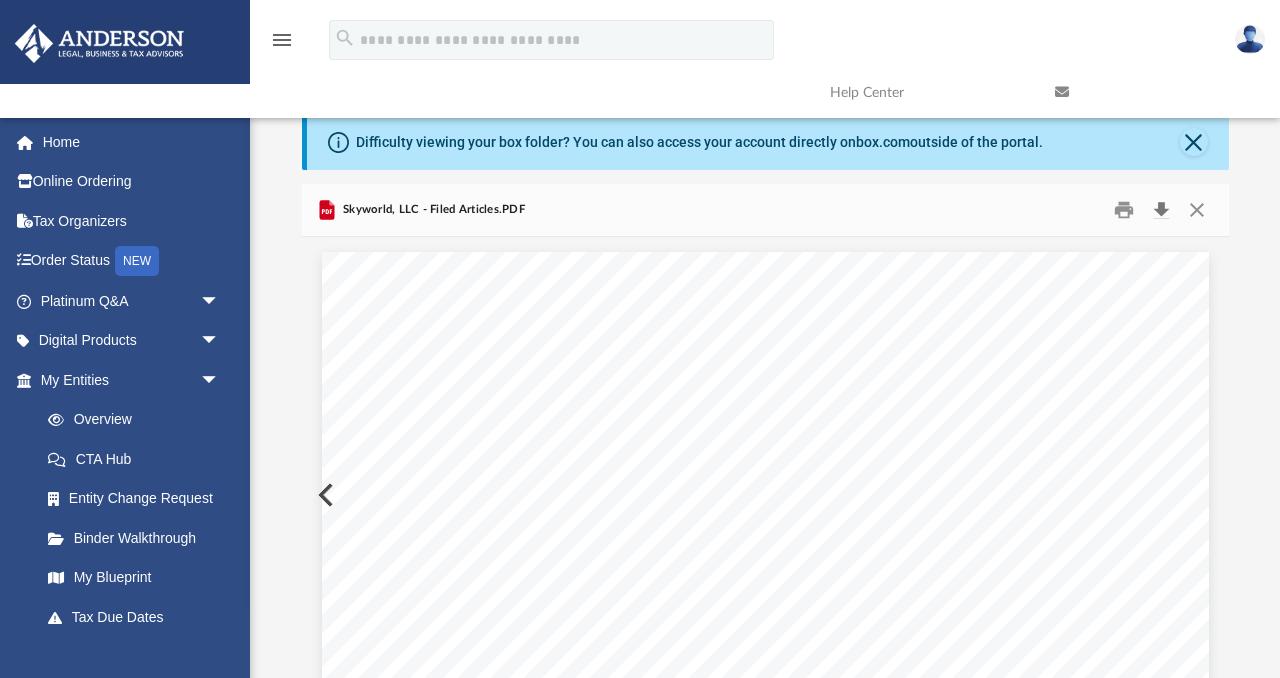 click at bounding box center (1162, 210) 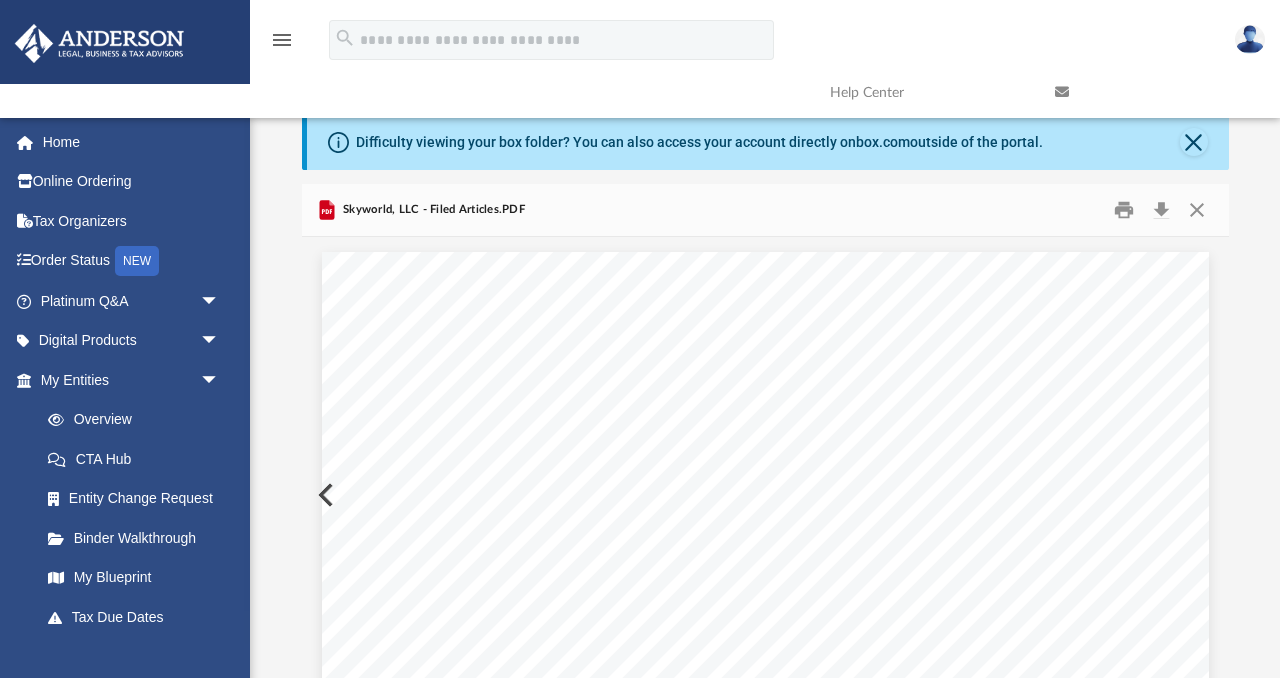 click at bounding box center [765, 879] 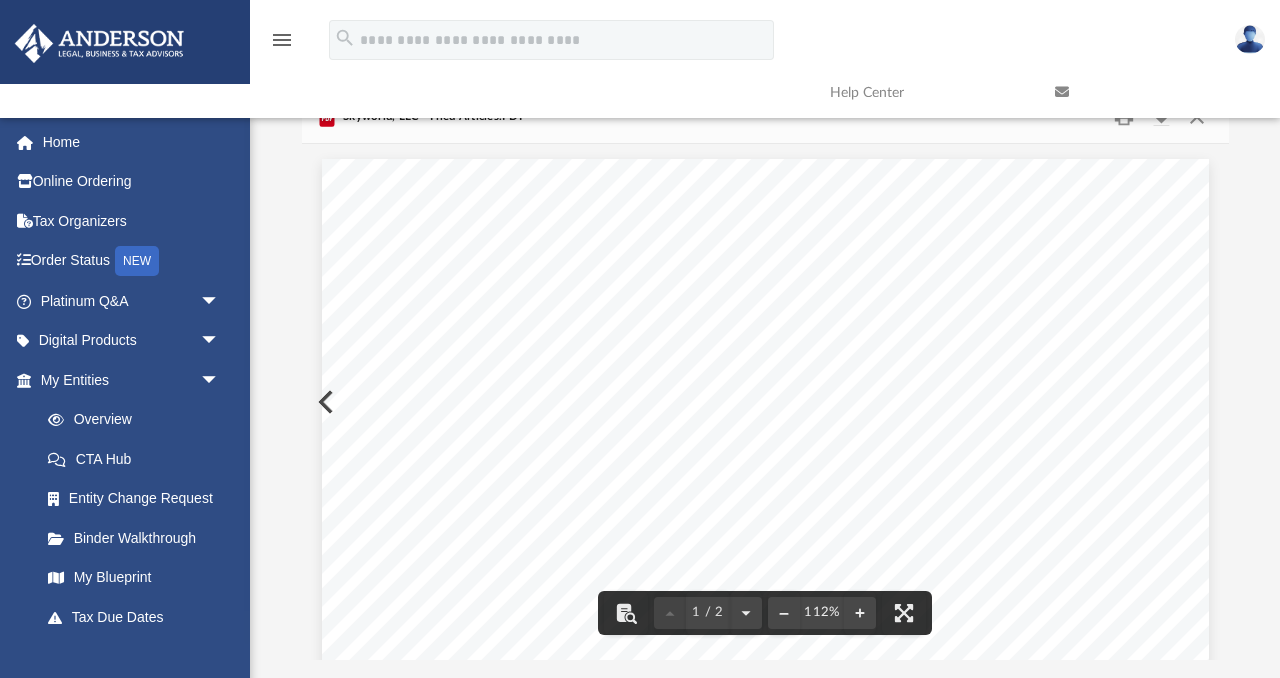 scroll, scrollTop: 0, scrollLeft: 0, axis: both 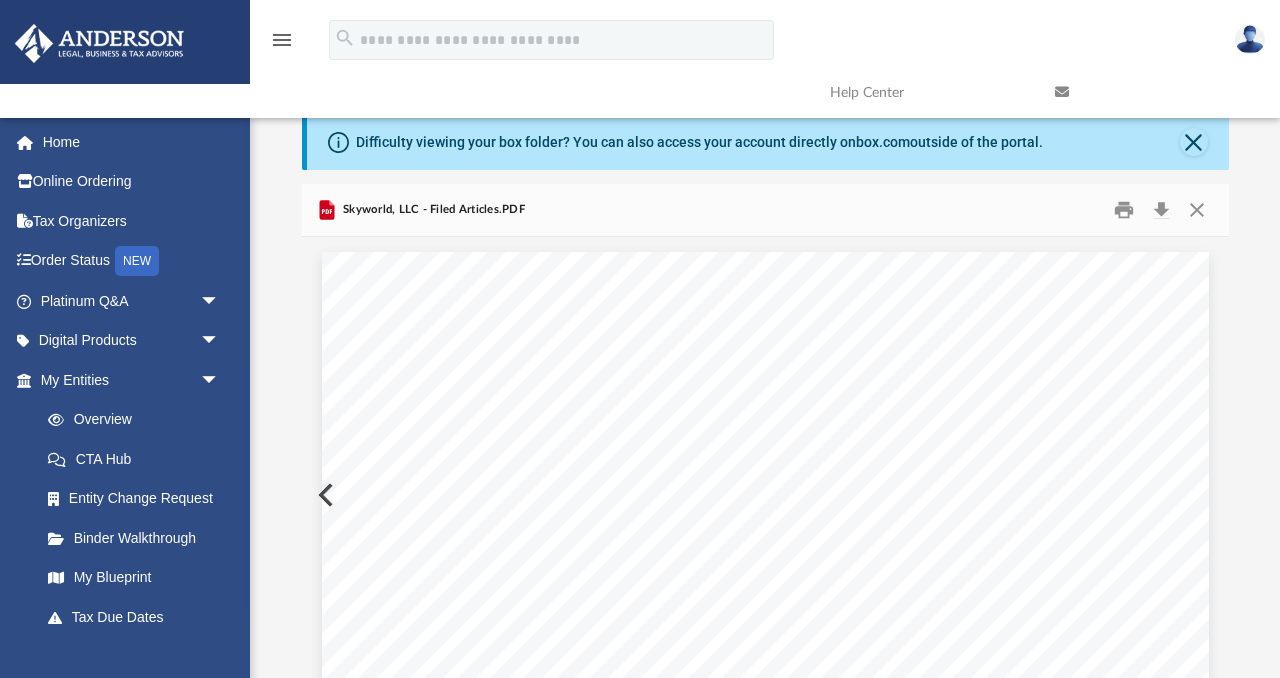 click at bounding box center (765, 879) 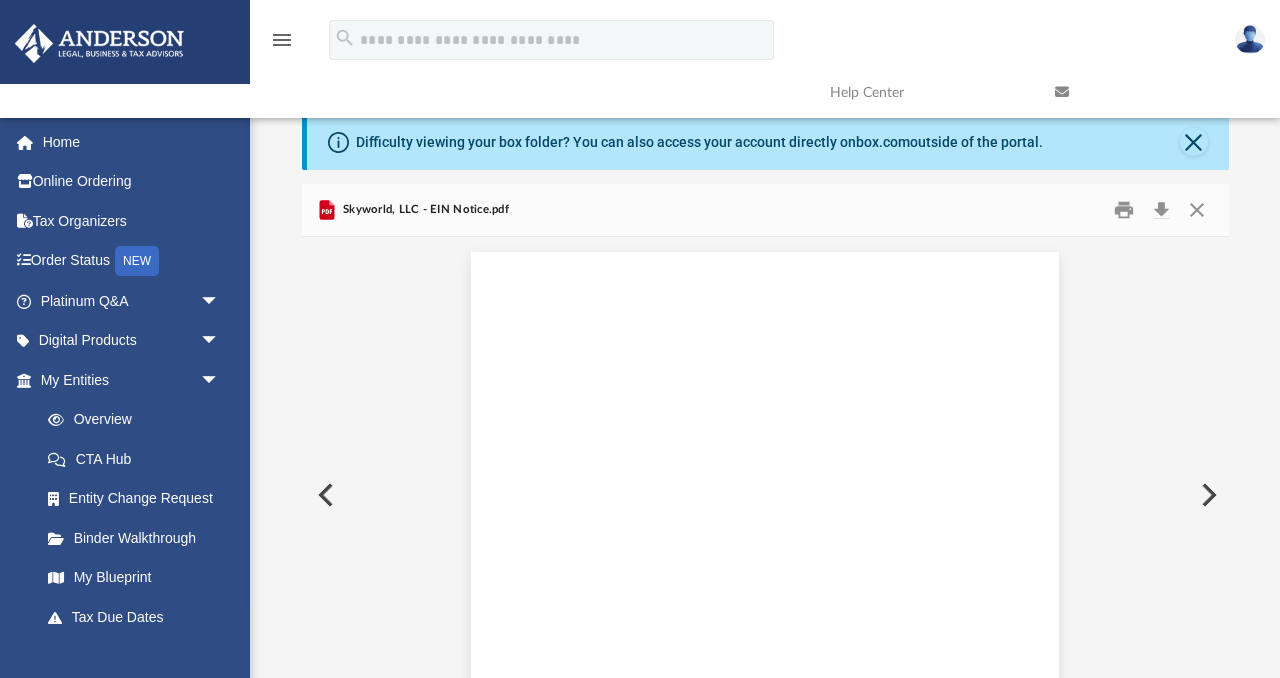 scroll, scrollTop: 74, scrollLeft: 0, axis: vertical 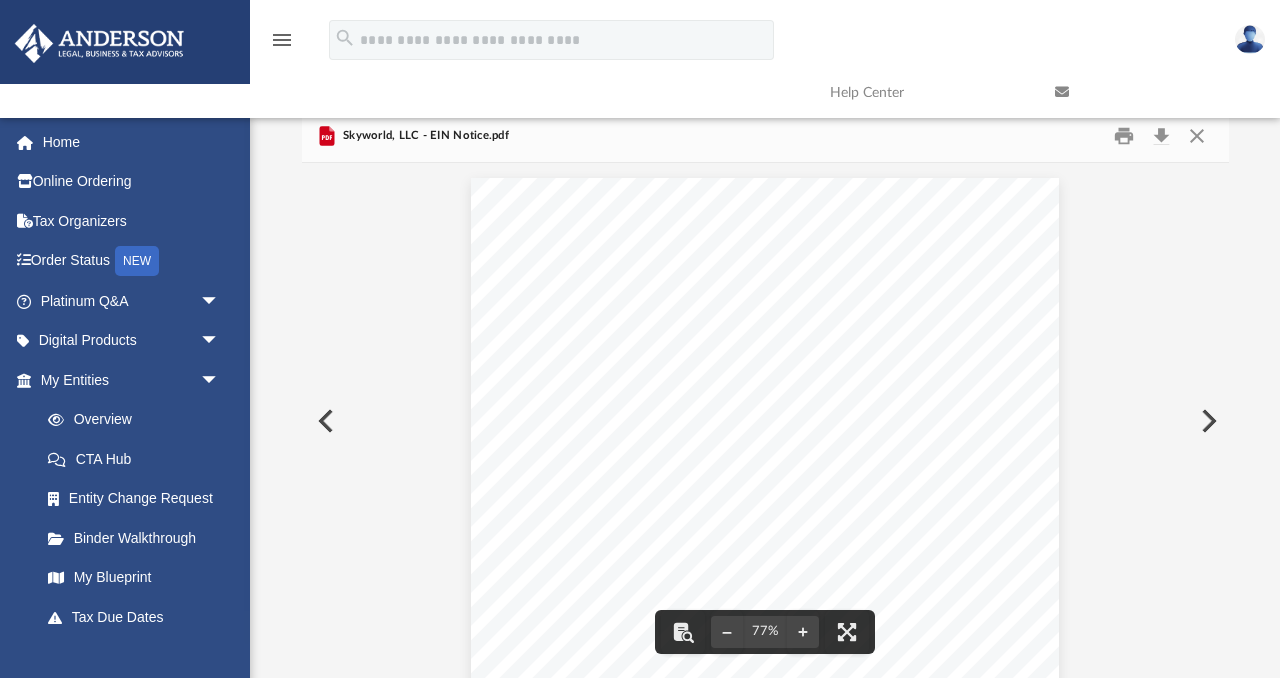 click on "Skyworld, LLC - EIN Notice.pdf" at bounding box center (424, 136) 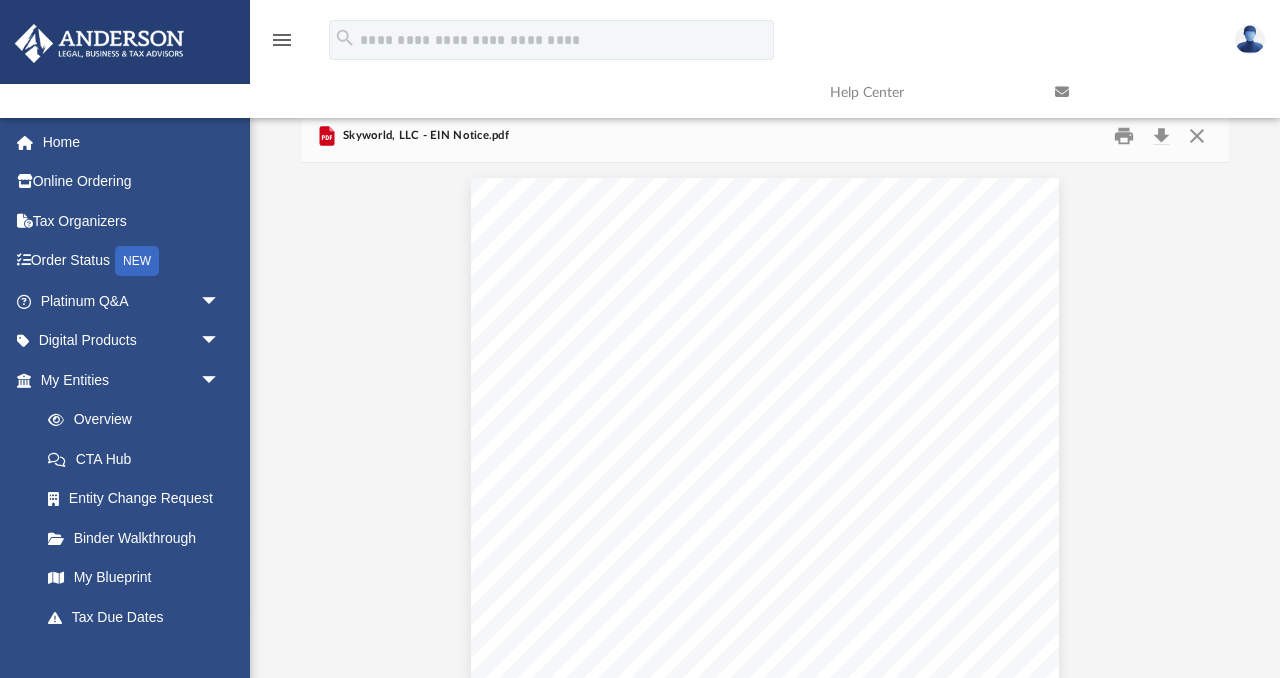 click at bounding box center [1152, 92] 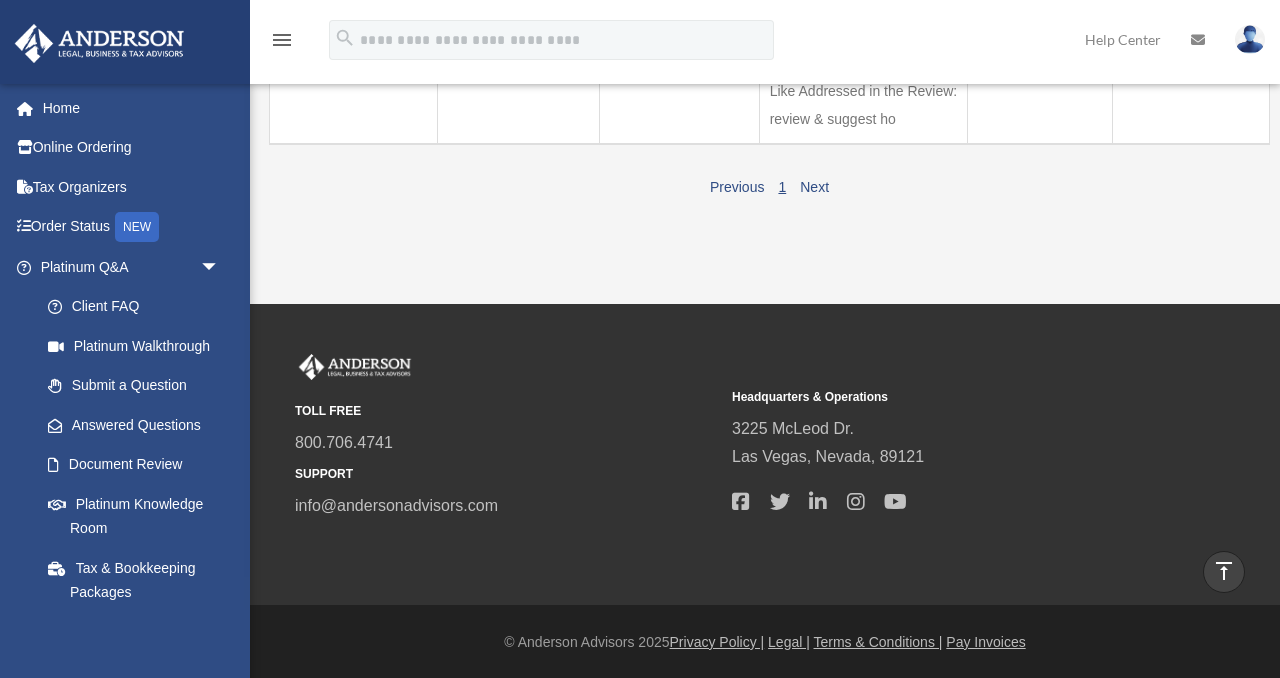 scroll, scrollTop: 0, scrollLeft: 0, axis: both 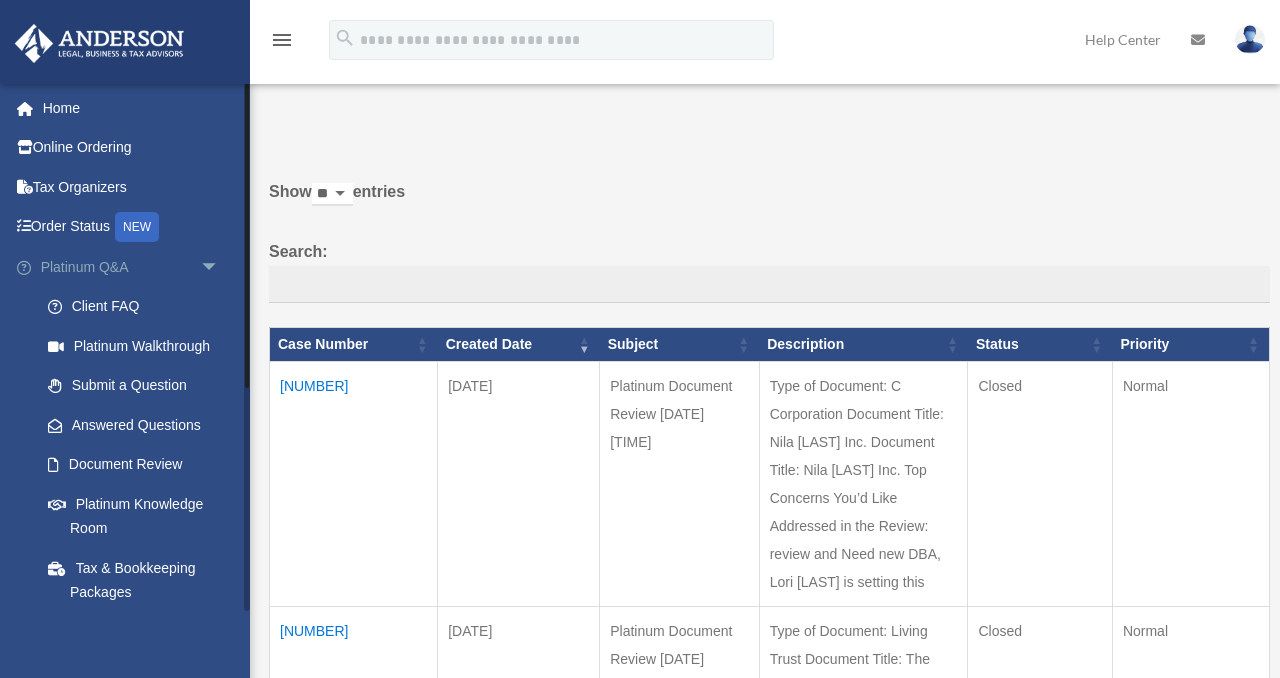 click on "arrow_drop_down" at bounding box center [220, 267] 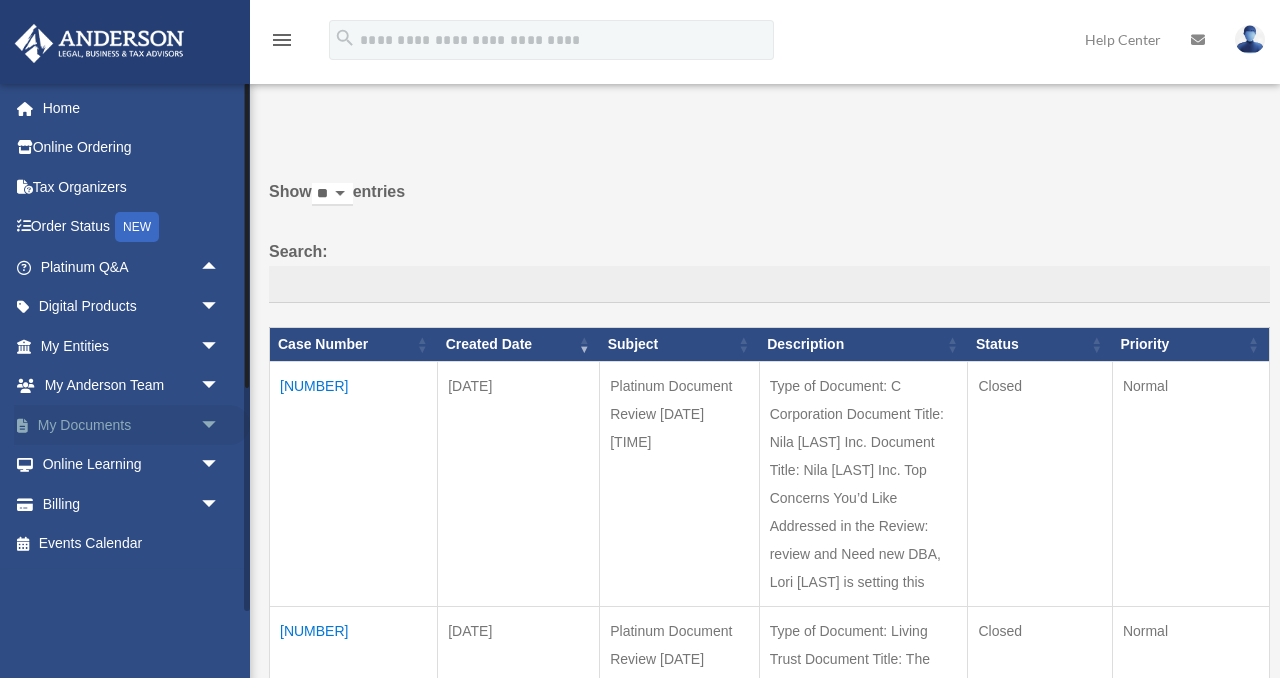 click on "arrow_drop_down" at bounding box center (220, 425) 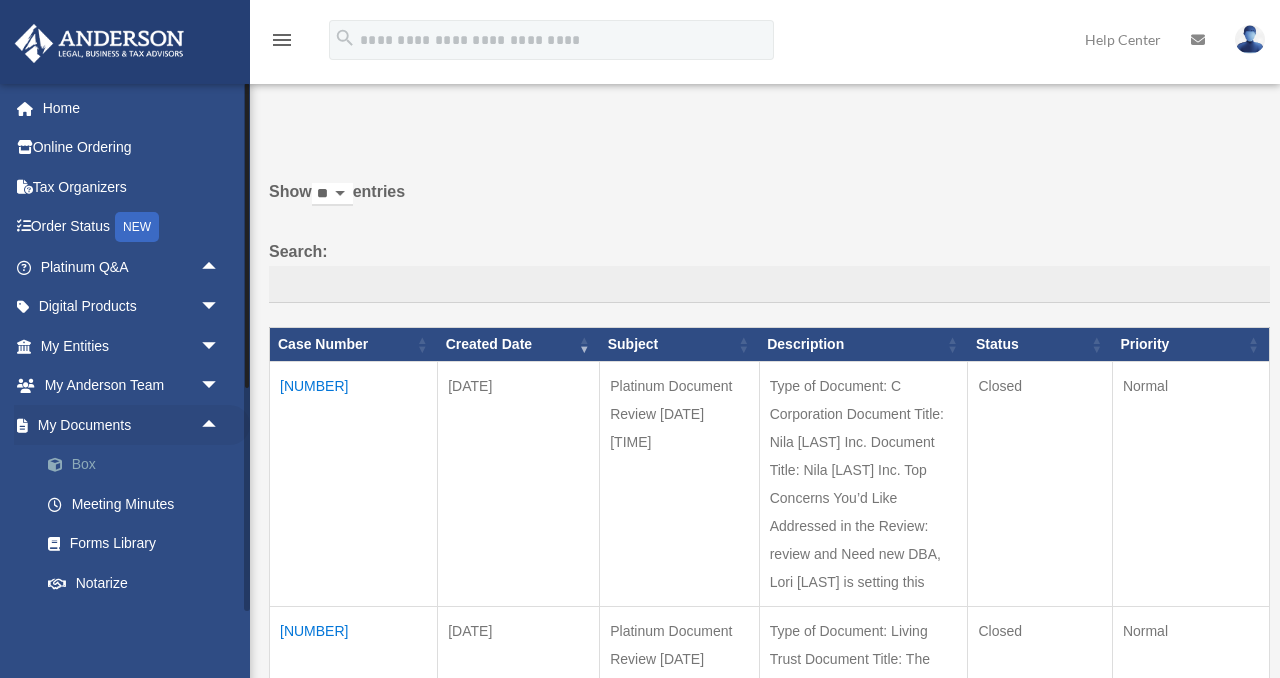 click on "Box" at bounding box center [139, 465] 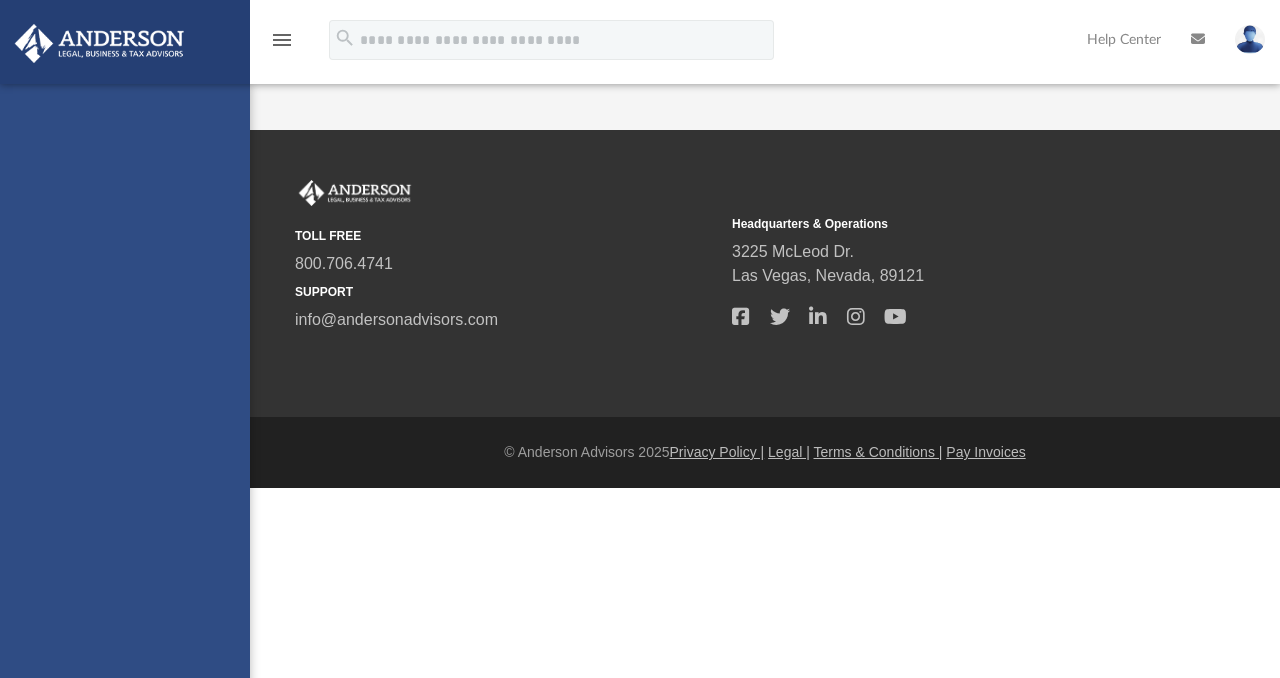 scroll, scrollTop: 0, scrollLeft: 0, axis: both 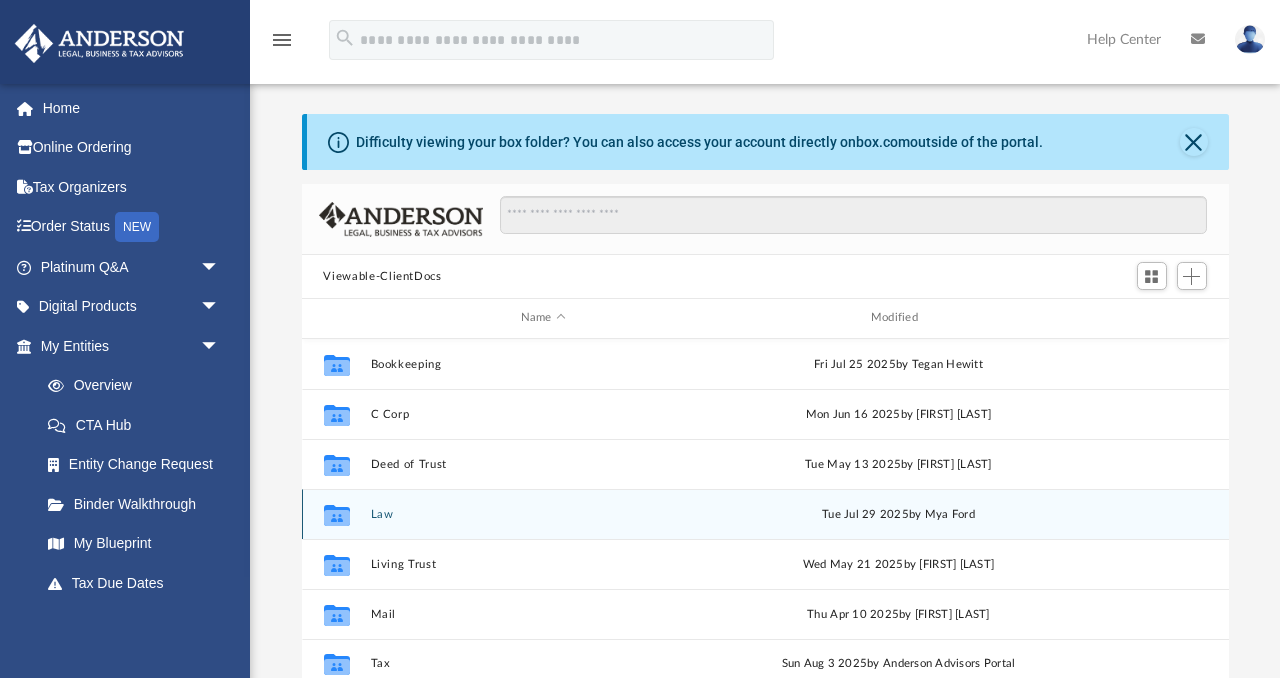 click 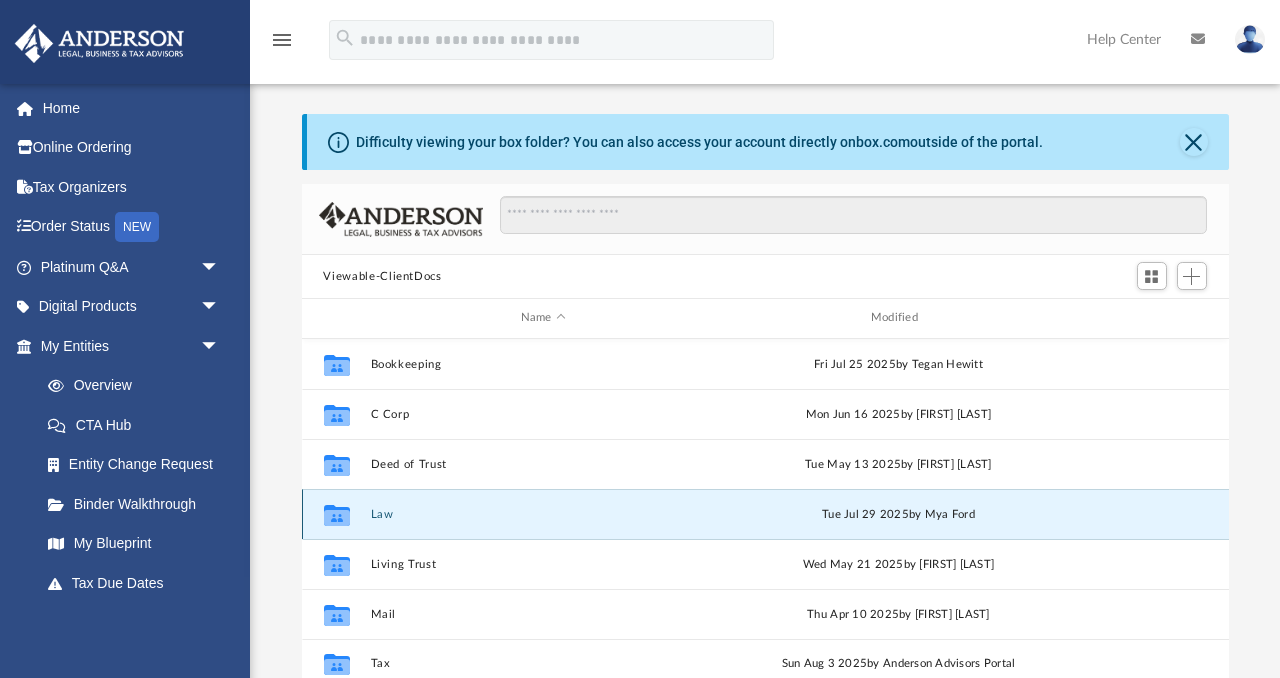 click on "Law" at bounding box center [543, 514] 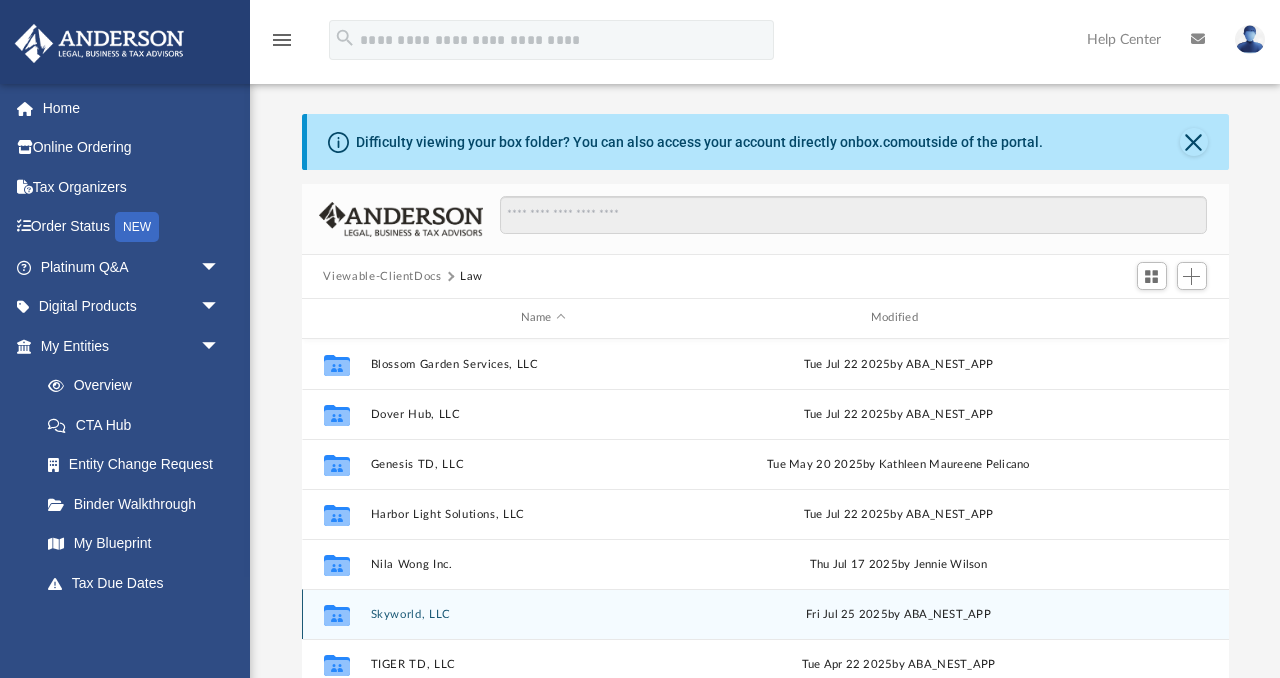 click on "Skyworld, LLC" at bounding box center (543, 614) 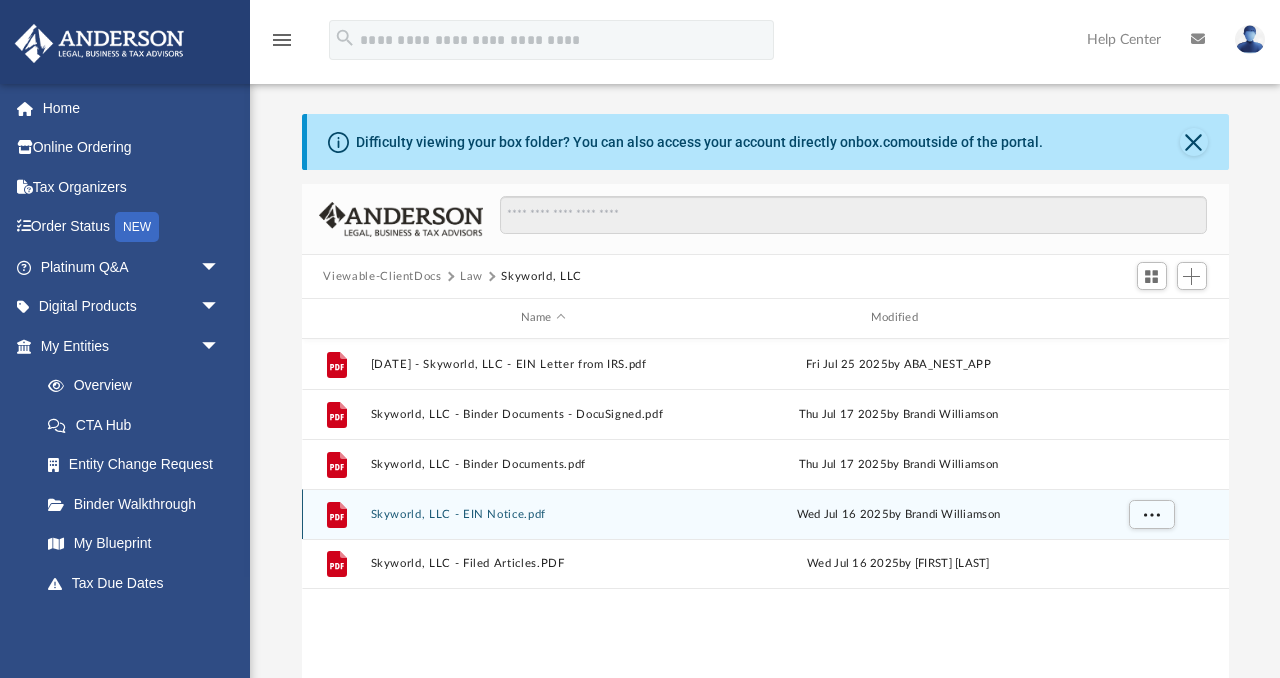 click on "Skyworld, LLC - EIN Notice.pdf" at bounding box center [543, 514] 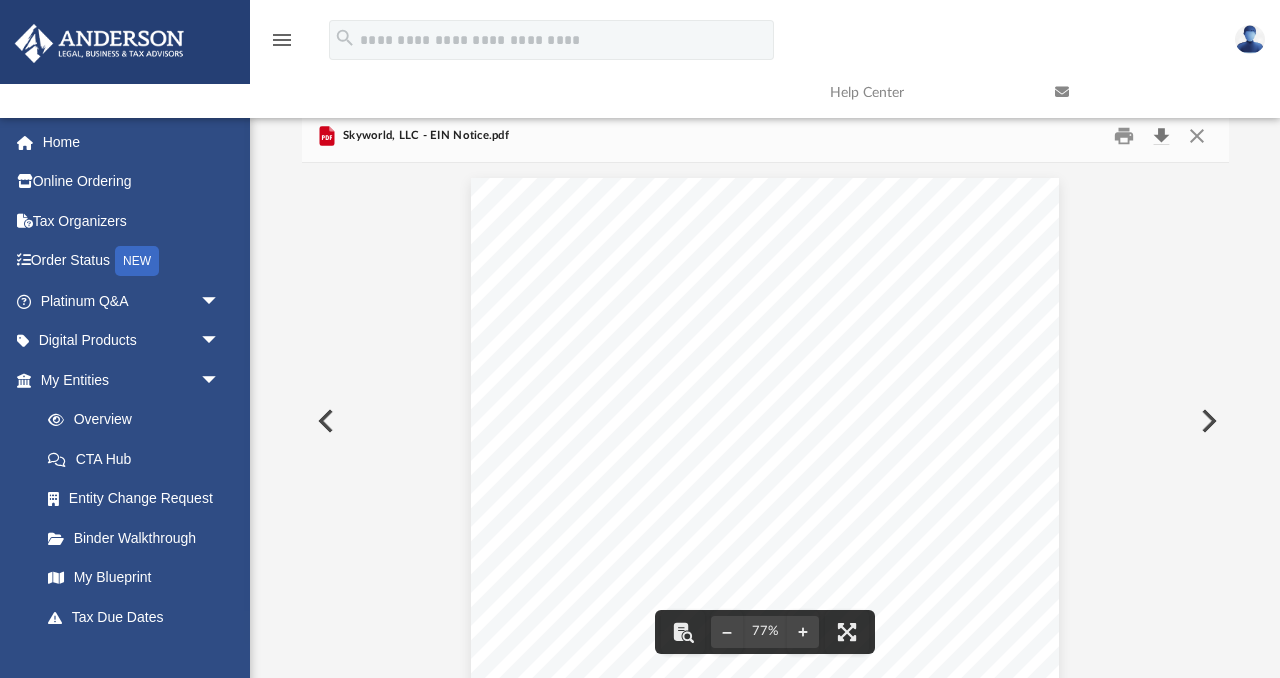 click at bounding box center [1162, 136] 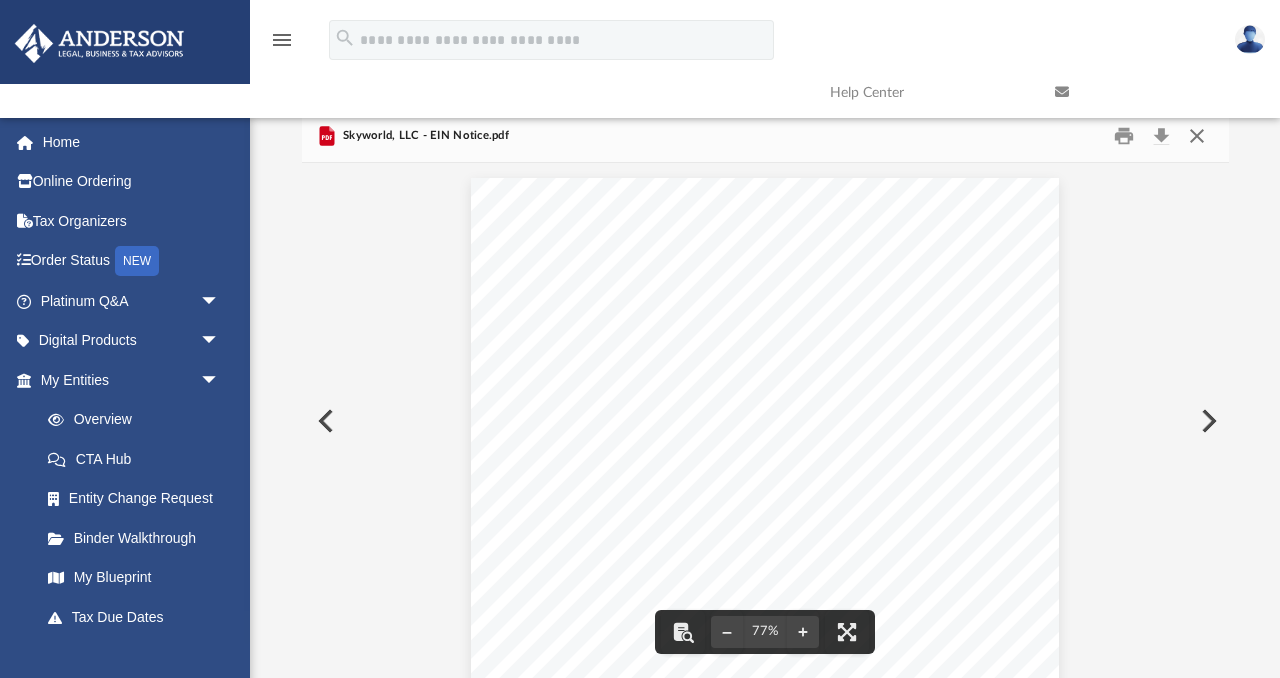 click at bounding box center (1197, 136) 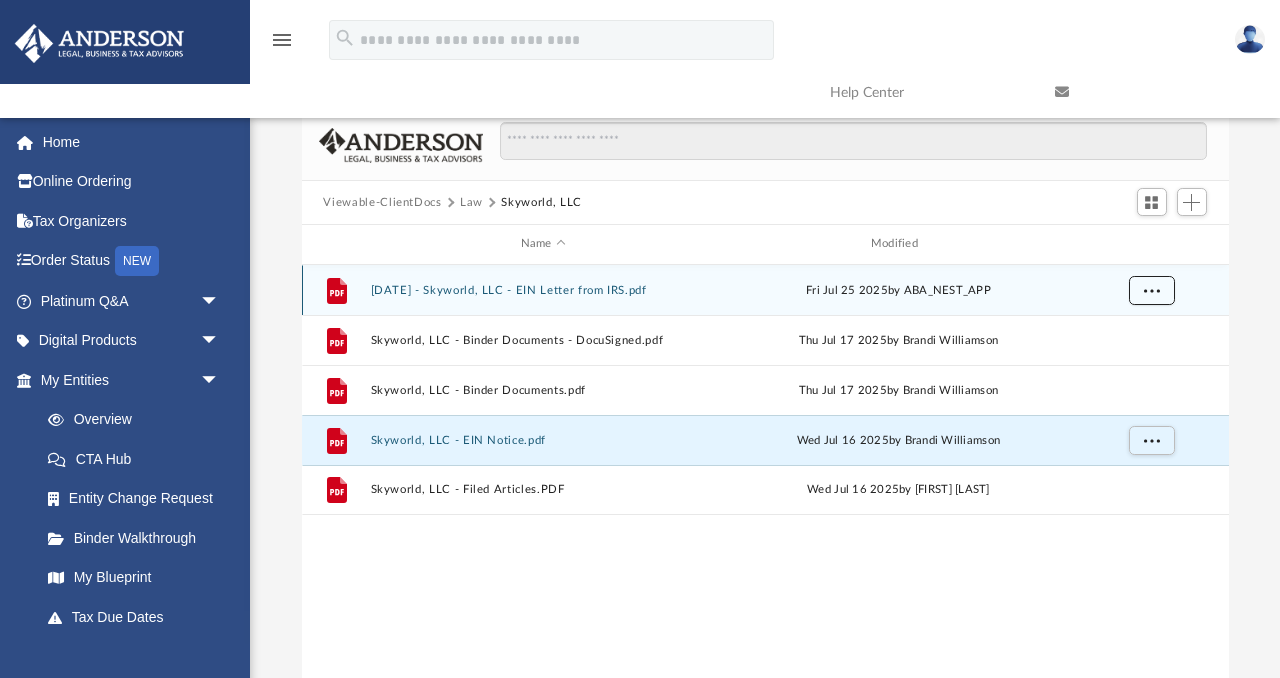 click at bounding box center [1151, 289] 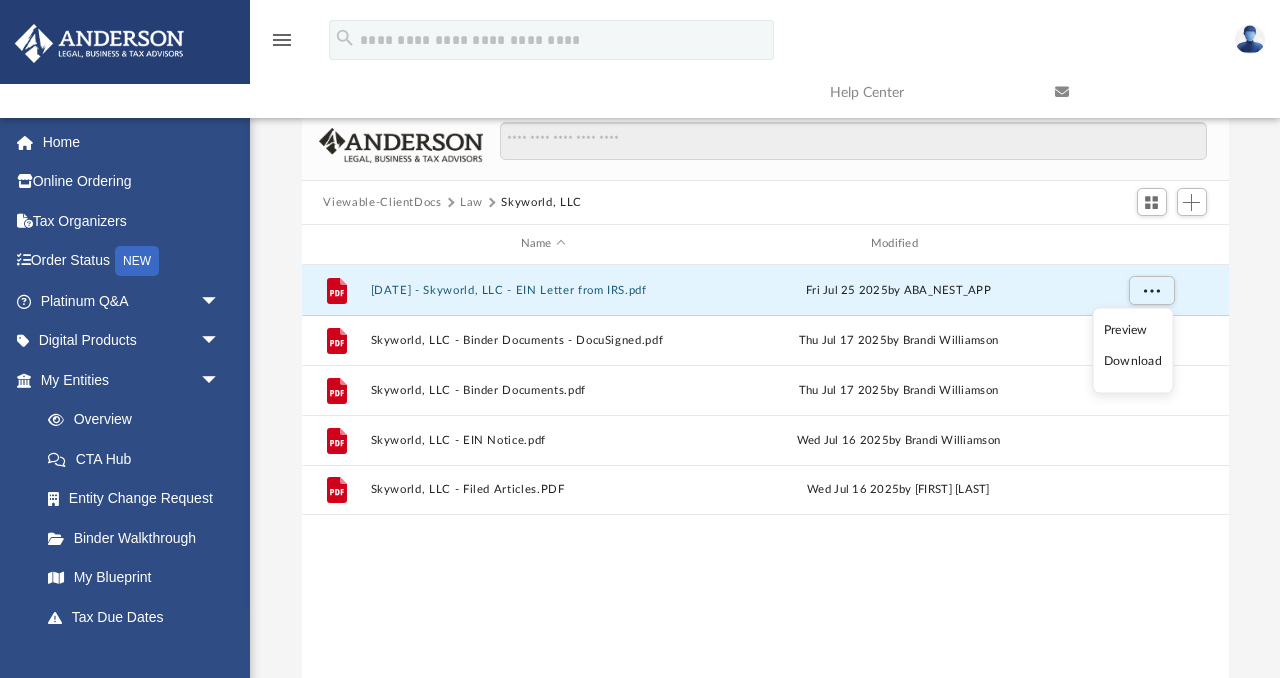 click on "Download" at bounding box center (1133, 361) 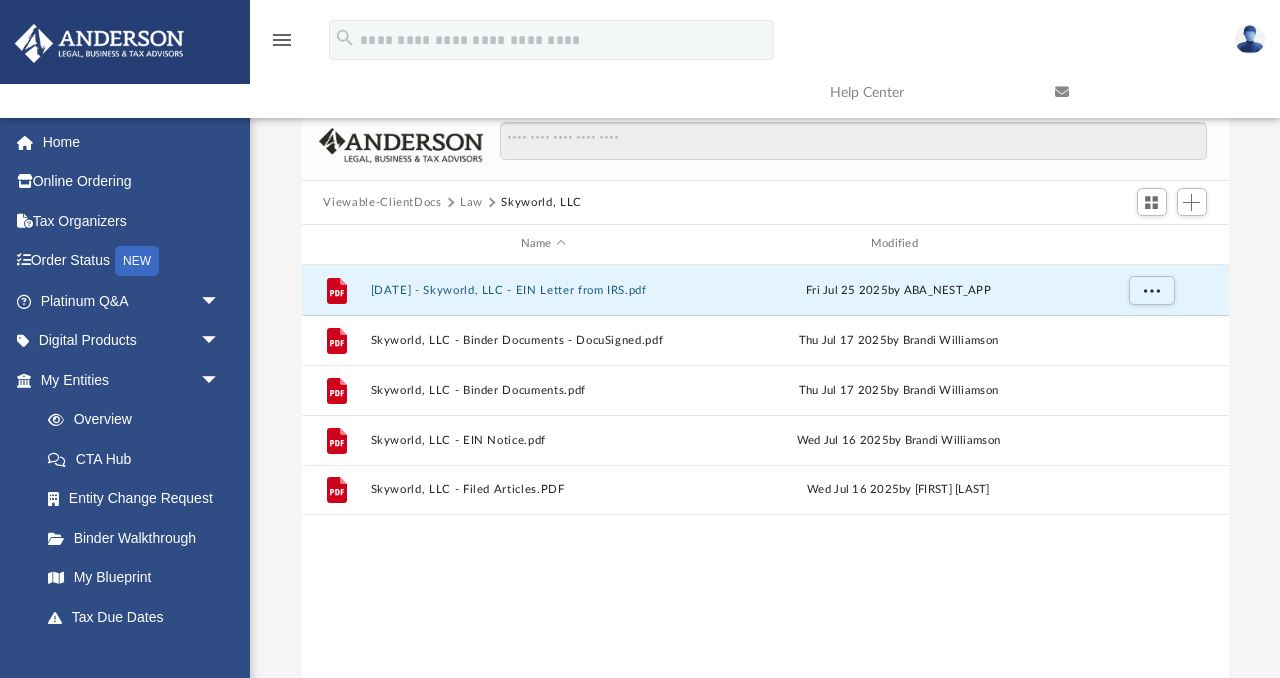 click on "Law" at bounding box center [471, 203] 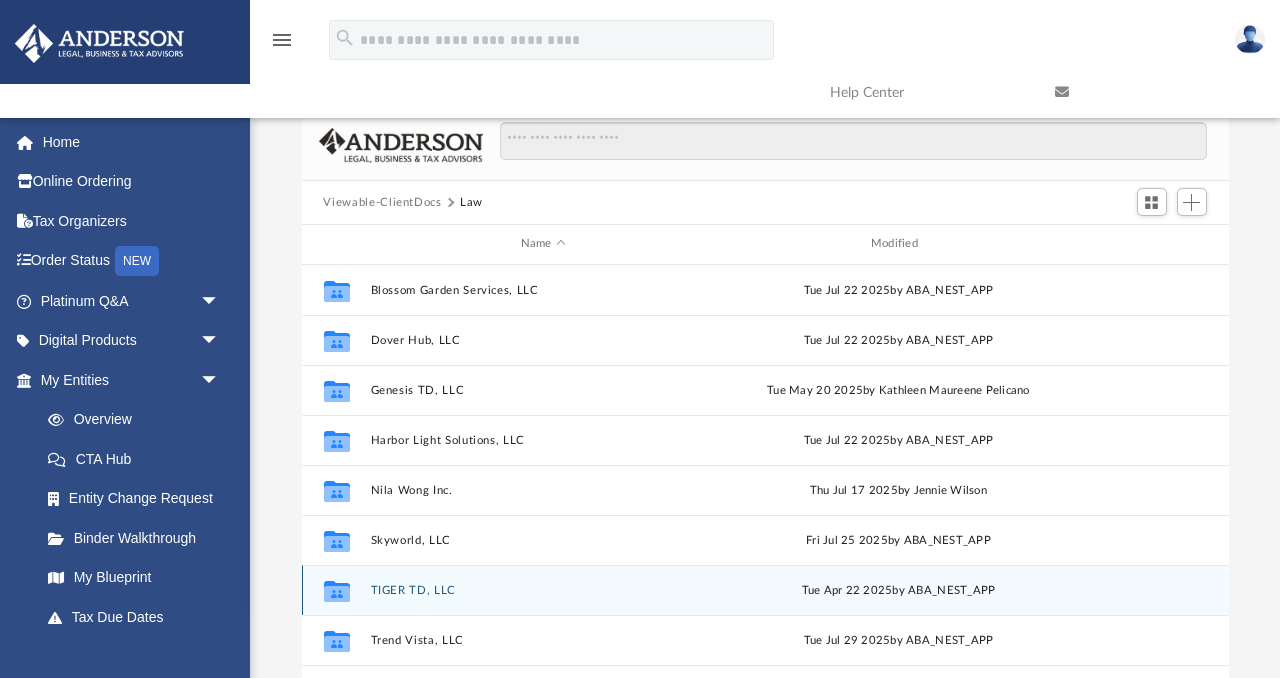 click on "TIGER TD, LLC" at bounding box center [543, 590] 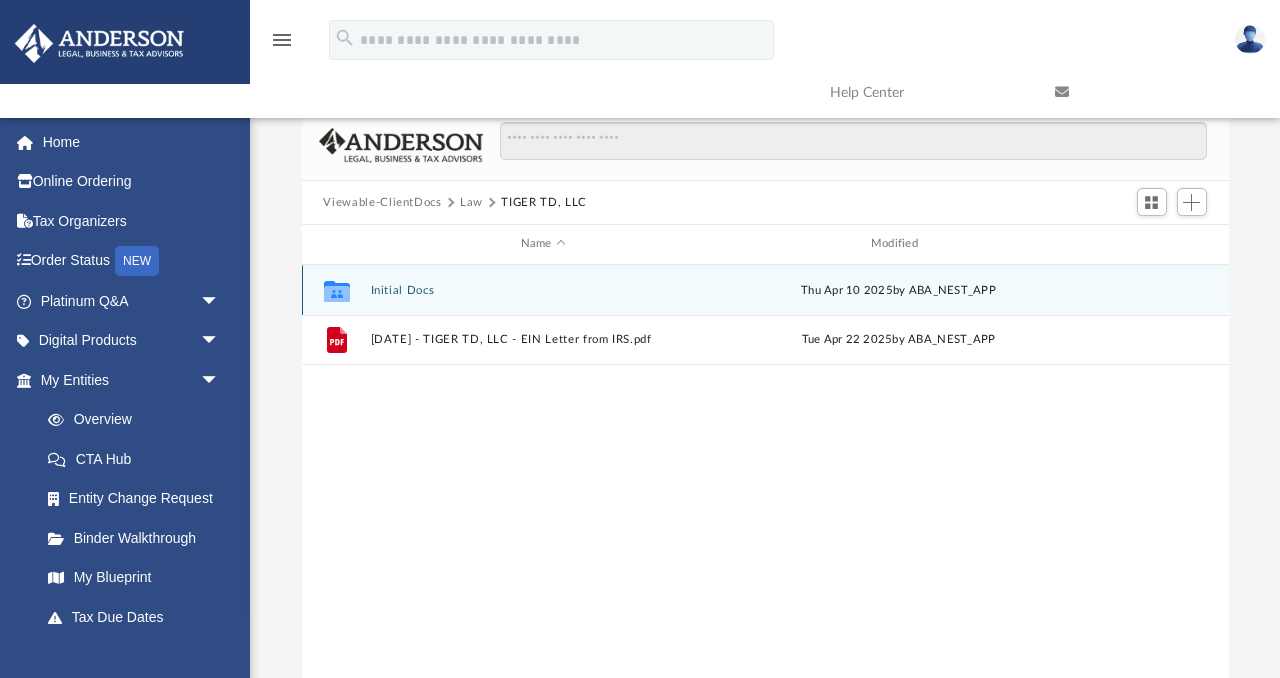 click on "Initial Docs" at bounding box center [543, 290] 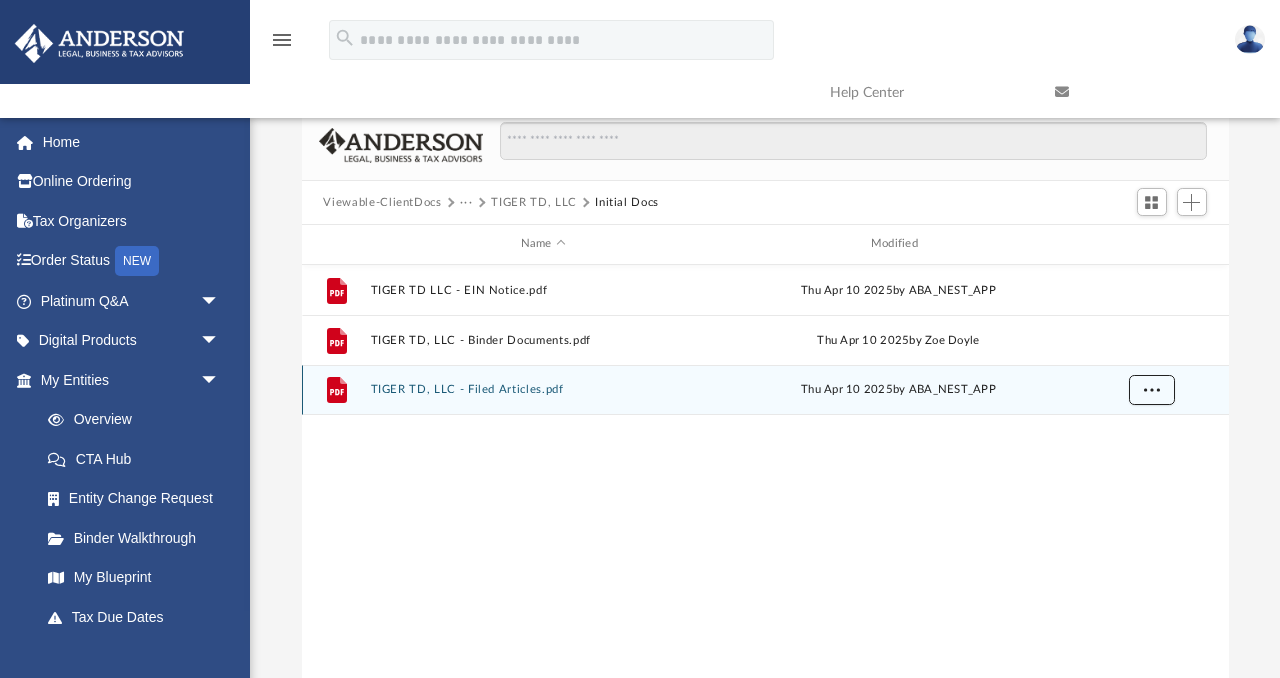 click at bounding box center [1151, 389] 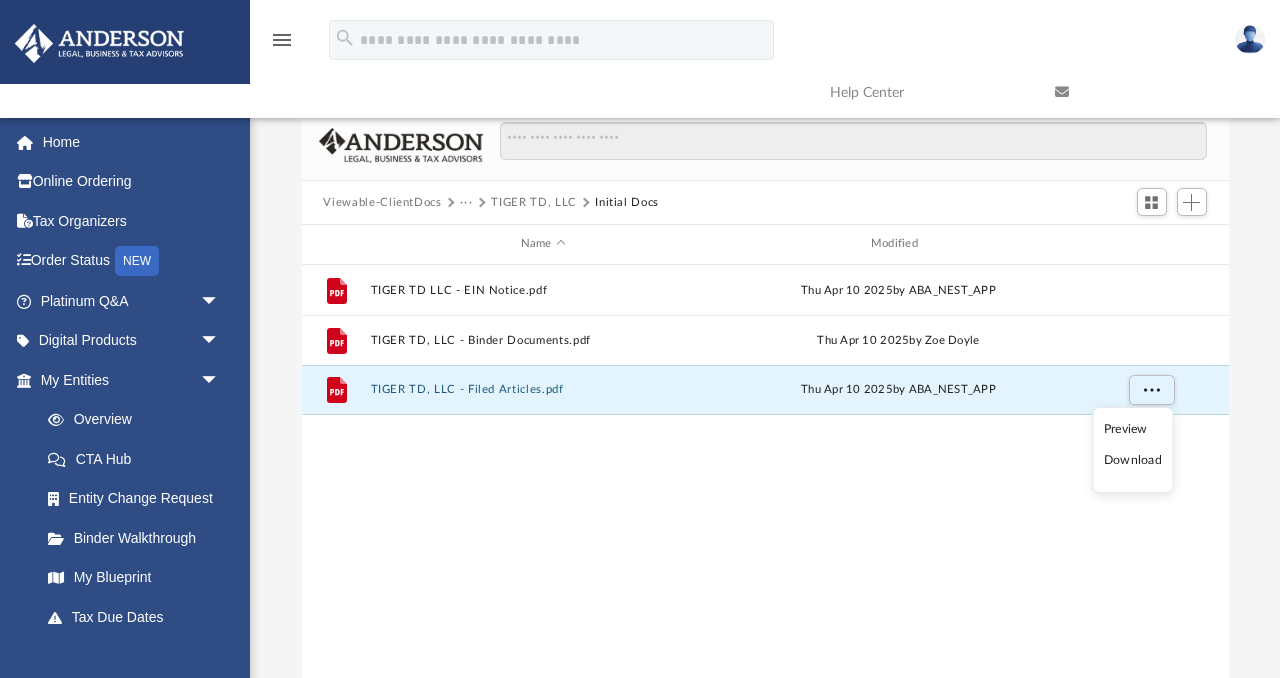 click on "Download" at bounding box center [1133, 460] 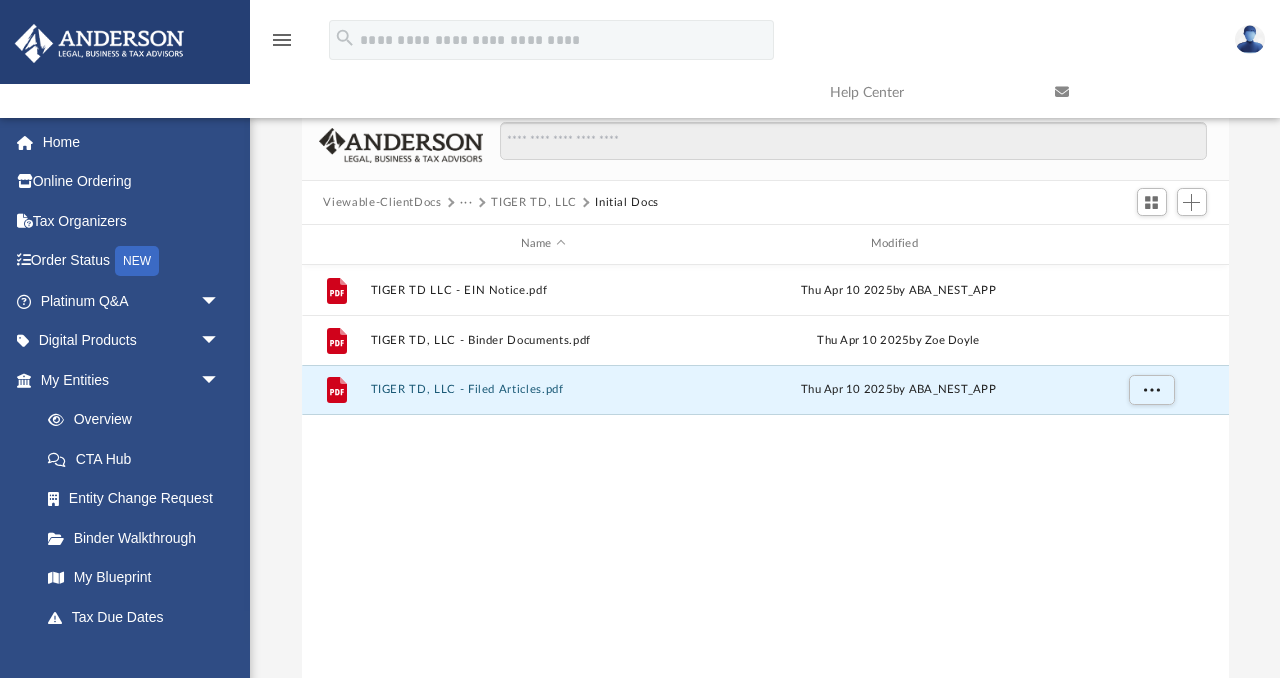 click on "File TIGER TD LLC - EIN Notice.pdf [DATE]  by ABA_NEST_APP File TIGER TD, LLC - Binder Documents.pdf [DATE]  by [FIRST] [LAST] File TIGER TD, LLC - Filed Articles.pdf [DATE]  by ABA_NEST_APP" at bounding box center [765, 472] 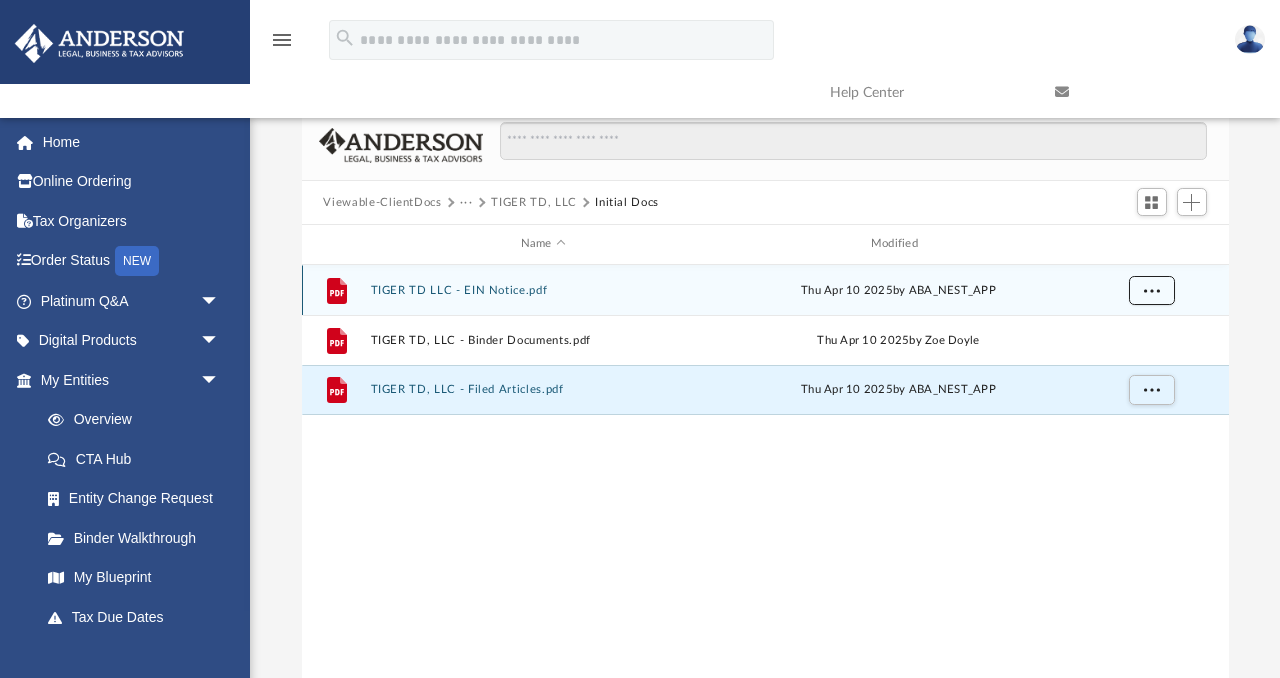 click at bounding box center [1151, 289] 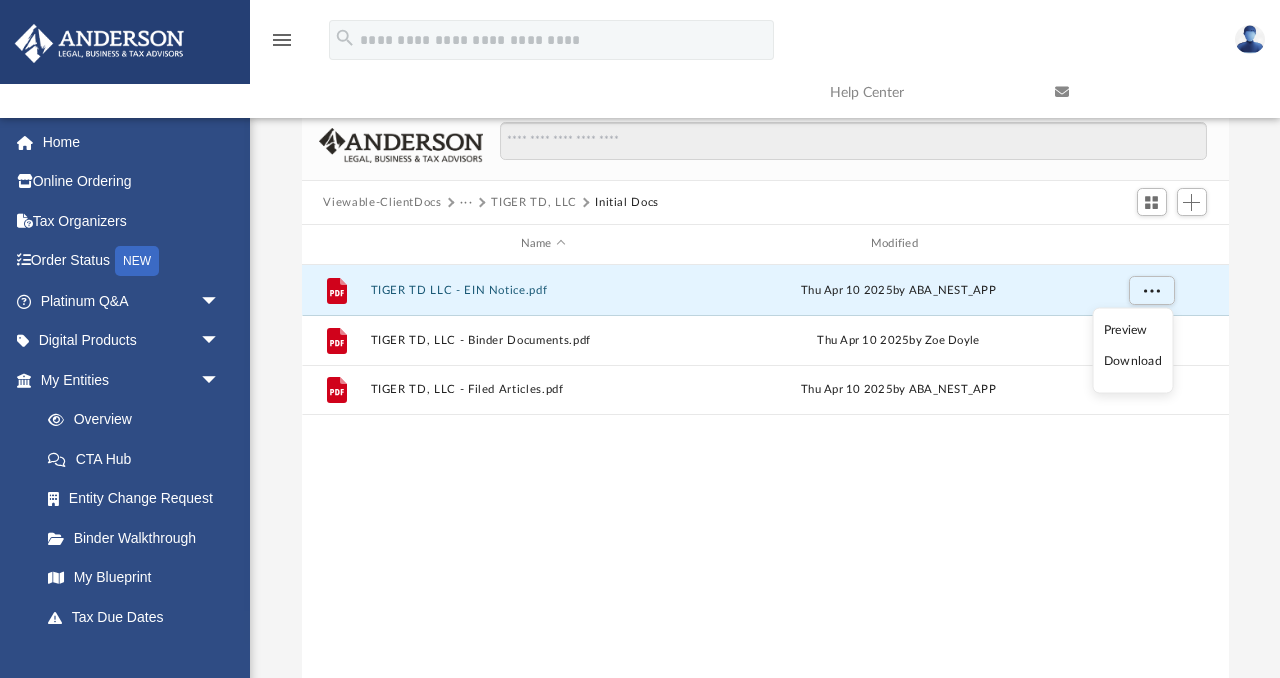 click on "Download" at bounding box center (1133, 361) 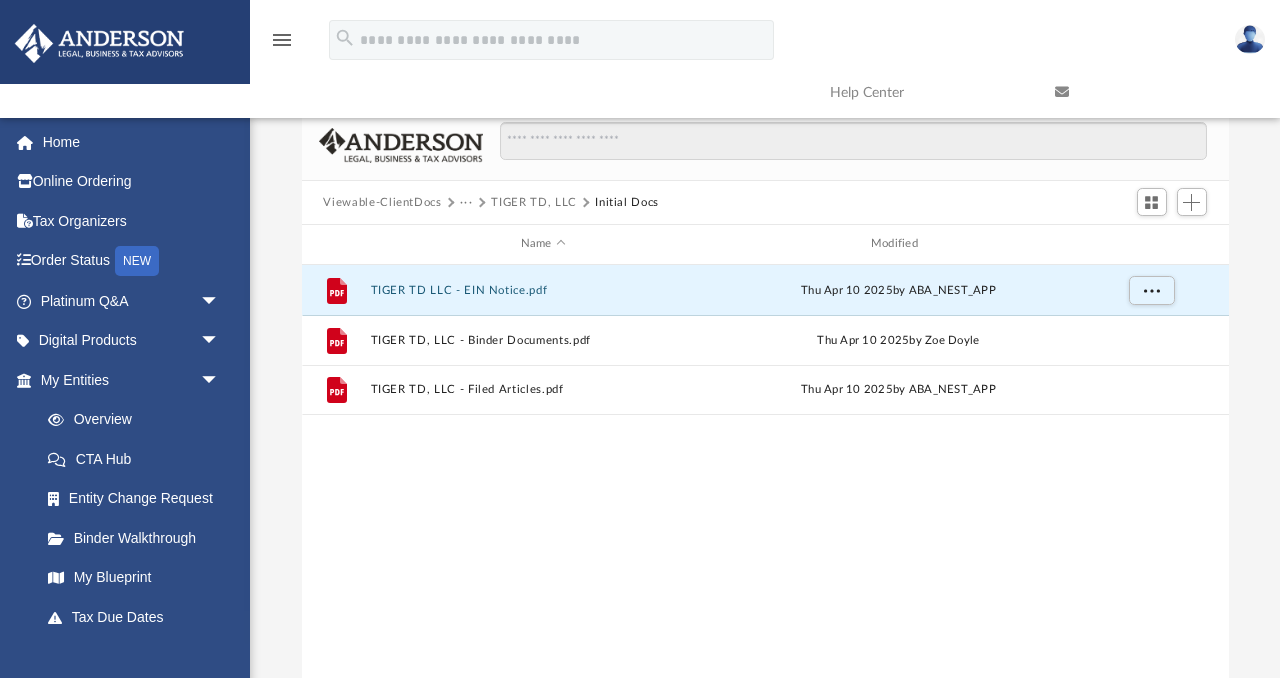 click on "TIGER TD, LLC" at bounding box center (533, 203) 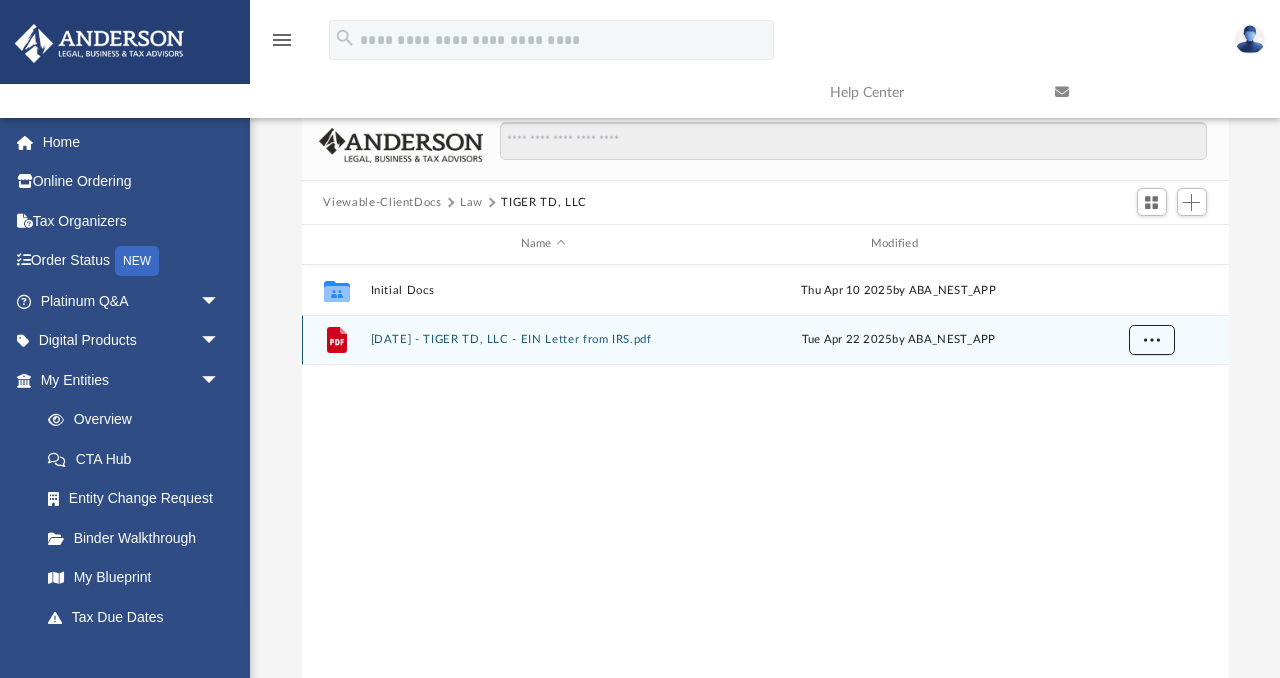 click at bounding box center (1151, 340) 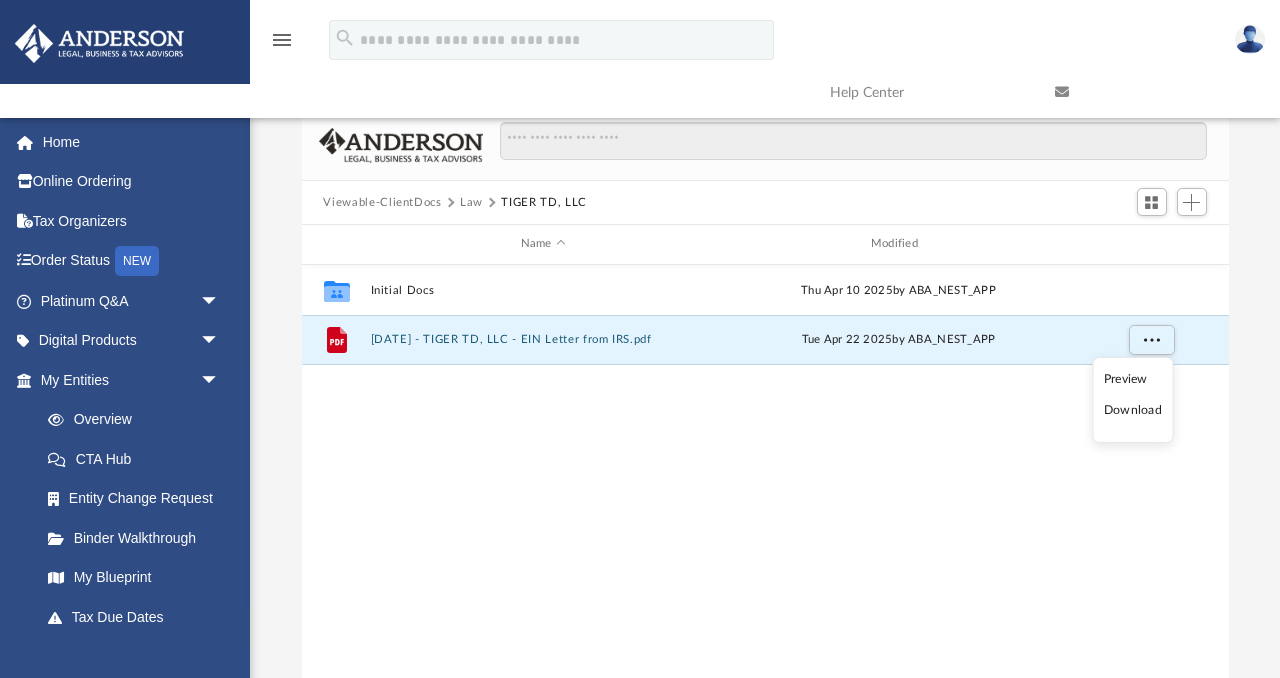 click on "Download" at bounding box center (1133, 410) 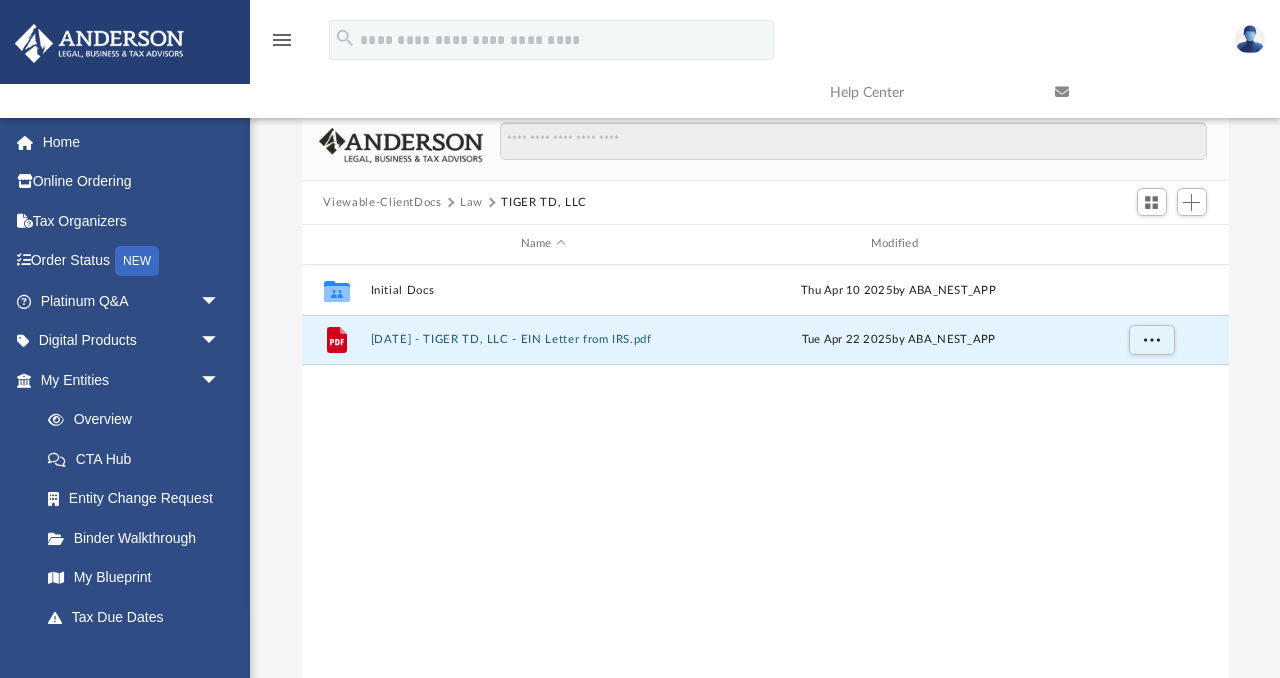 click on "Law" at bounding box center [471, 203] 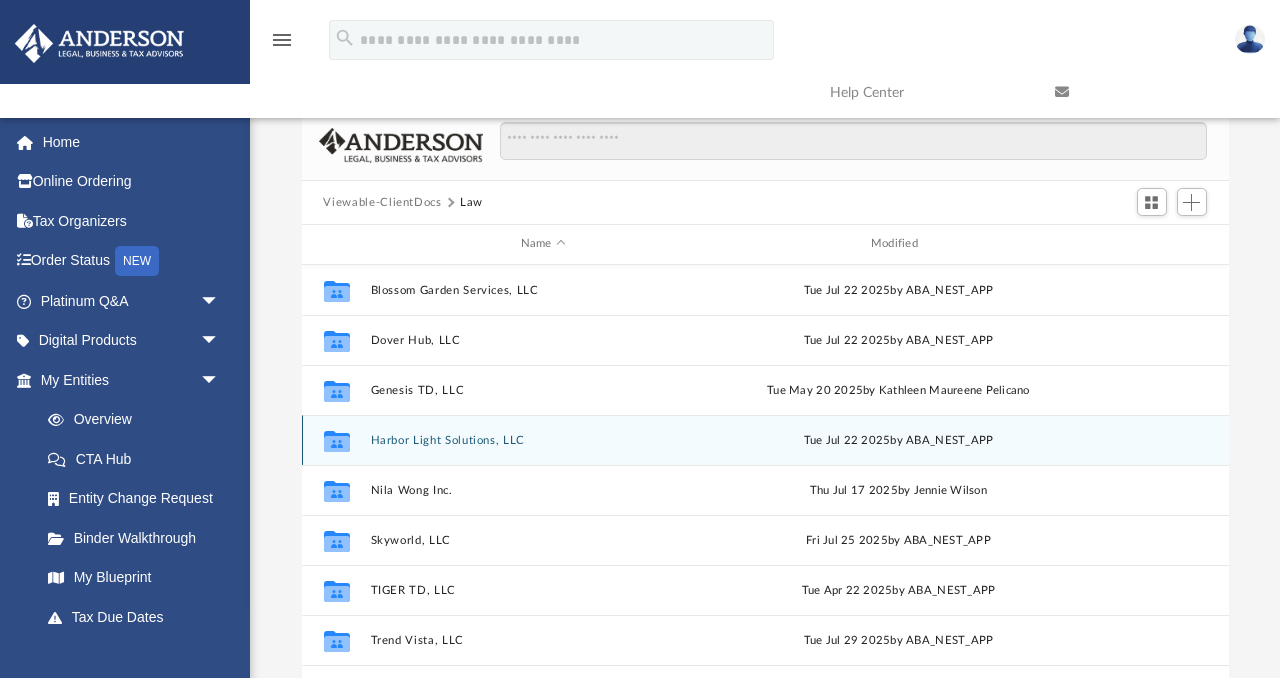 click on "Harbor Light Solutions, LLC" at bounding box center [543, 440] 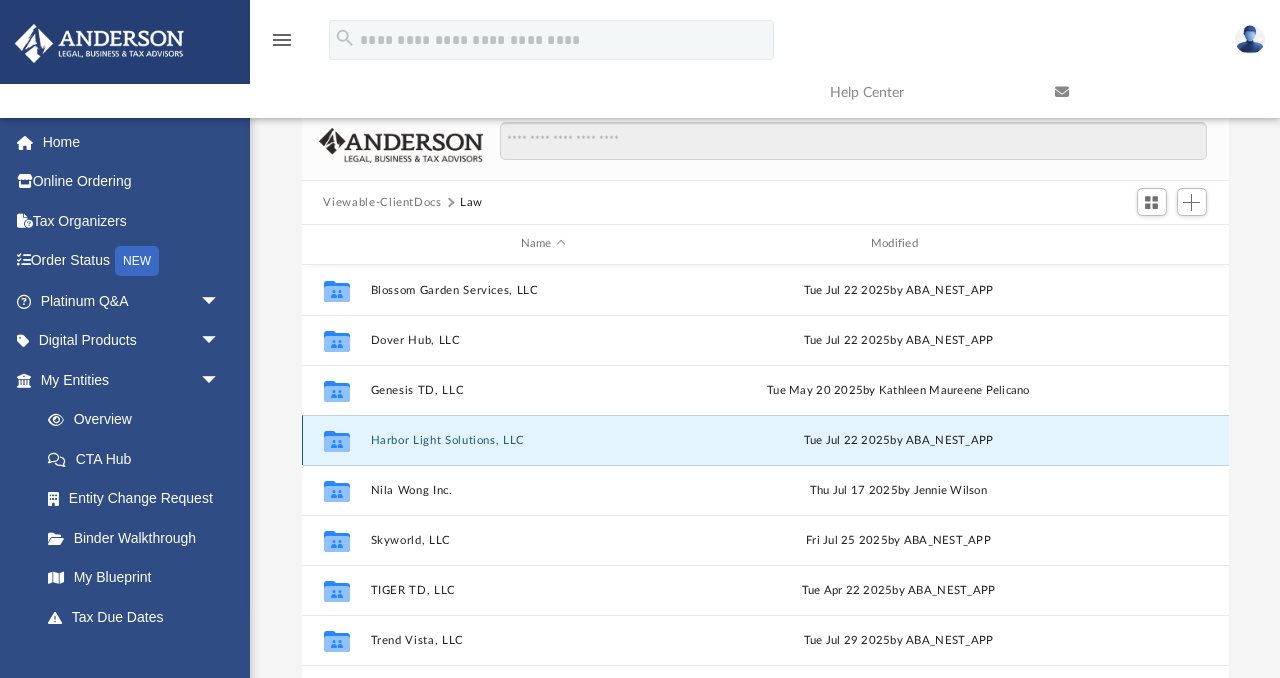 click on "Harbor Light Solutions, LLC" at bounding box center [543, 440] 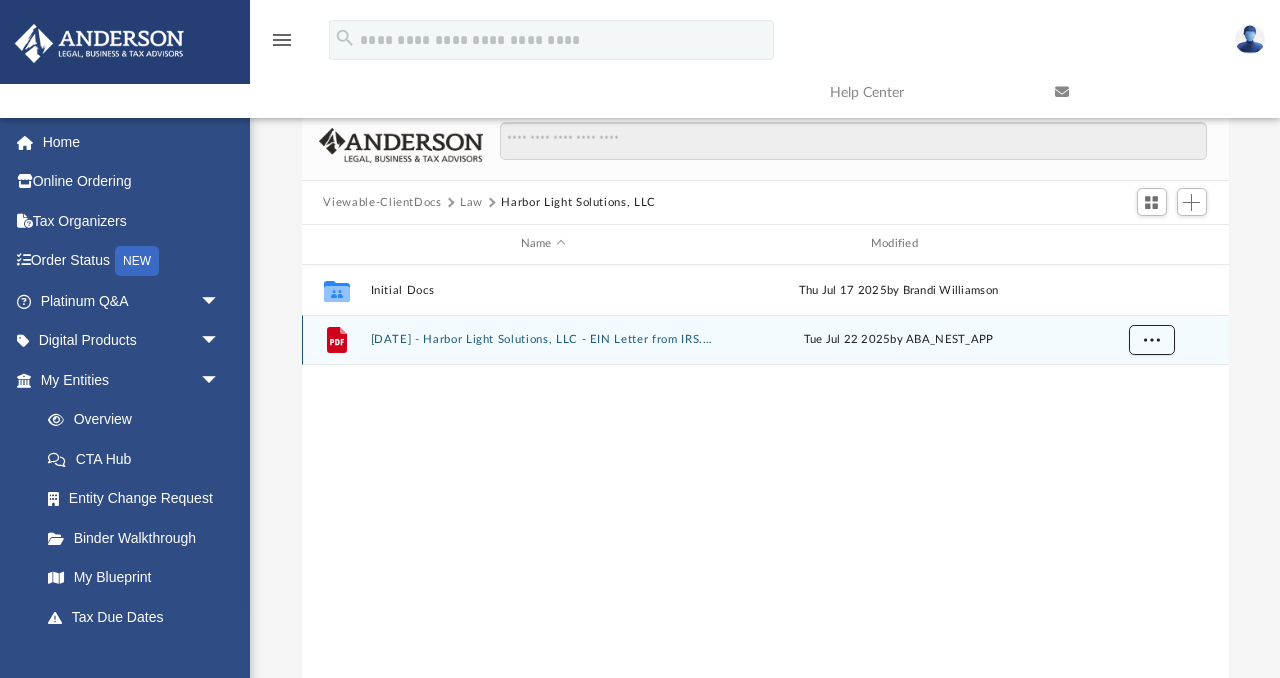 click at bounding box center (1151, 339) 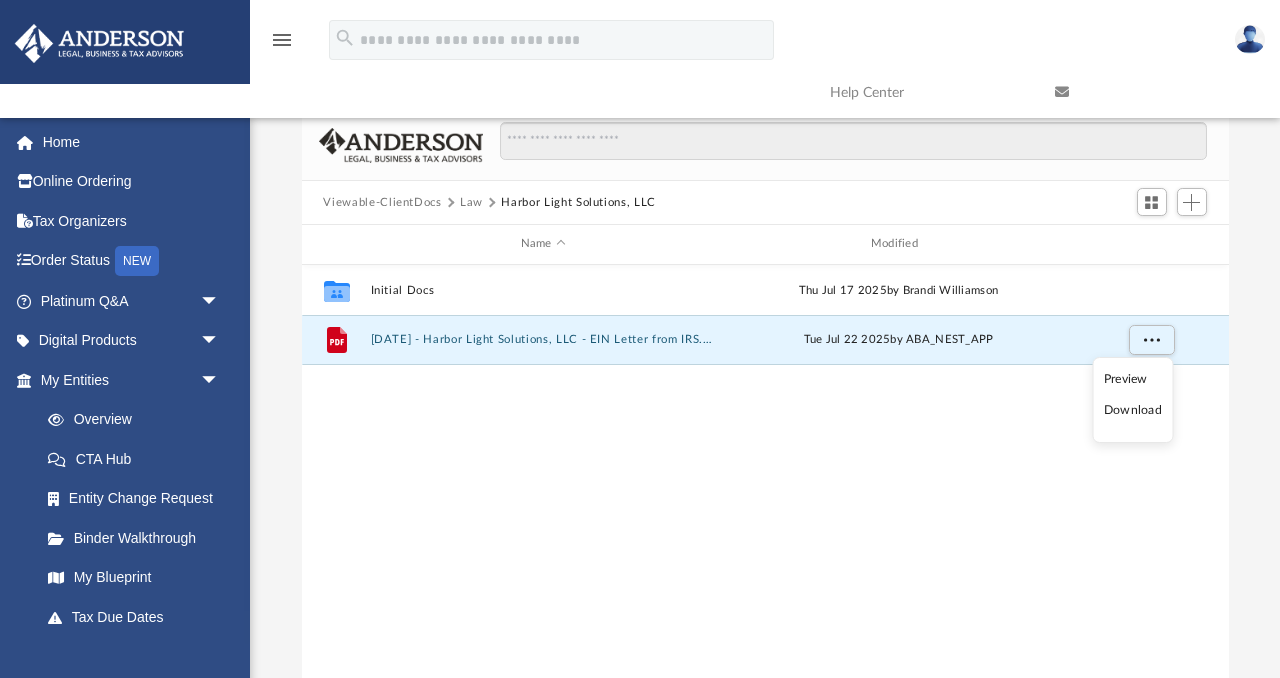 click on "Download" at bounding box center [1133, 410] 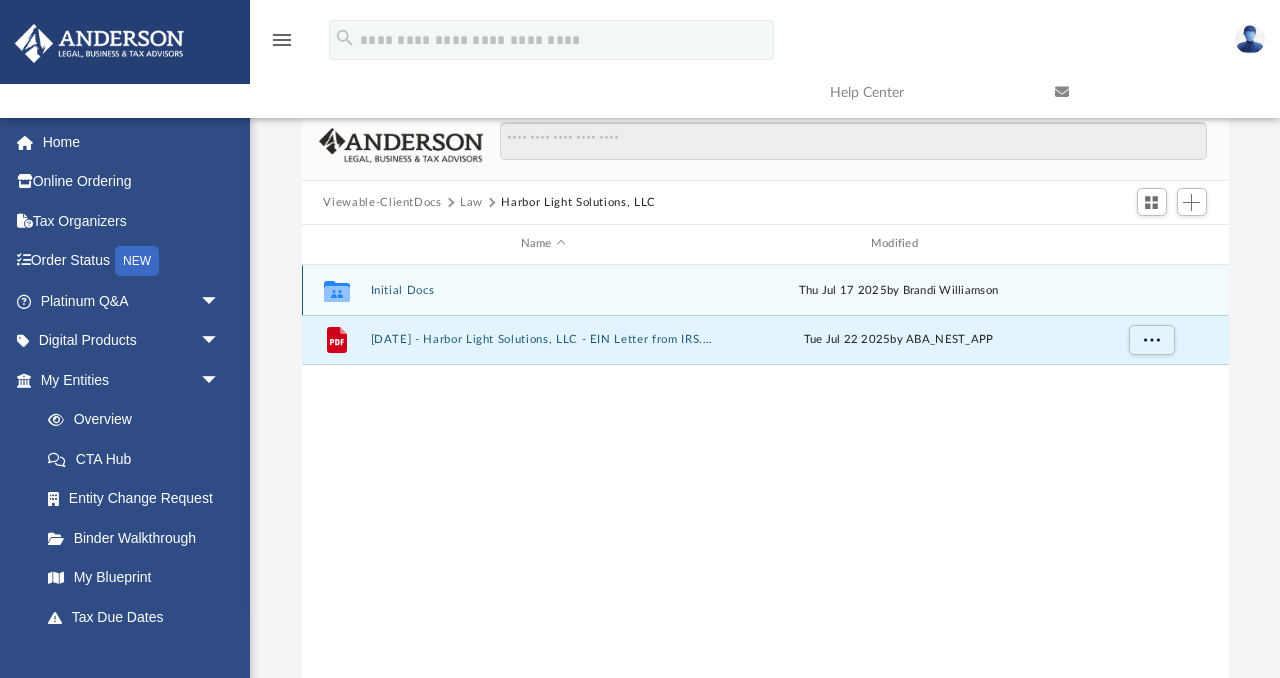 click on "Initial Docs" at bounding box center [543, 290] 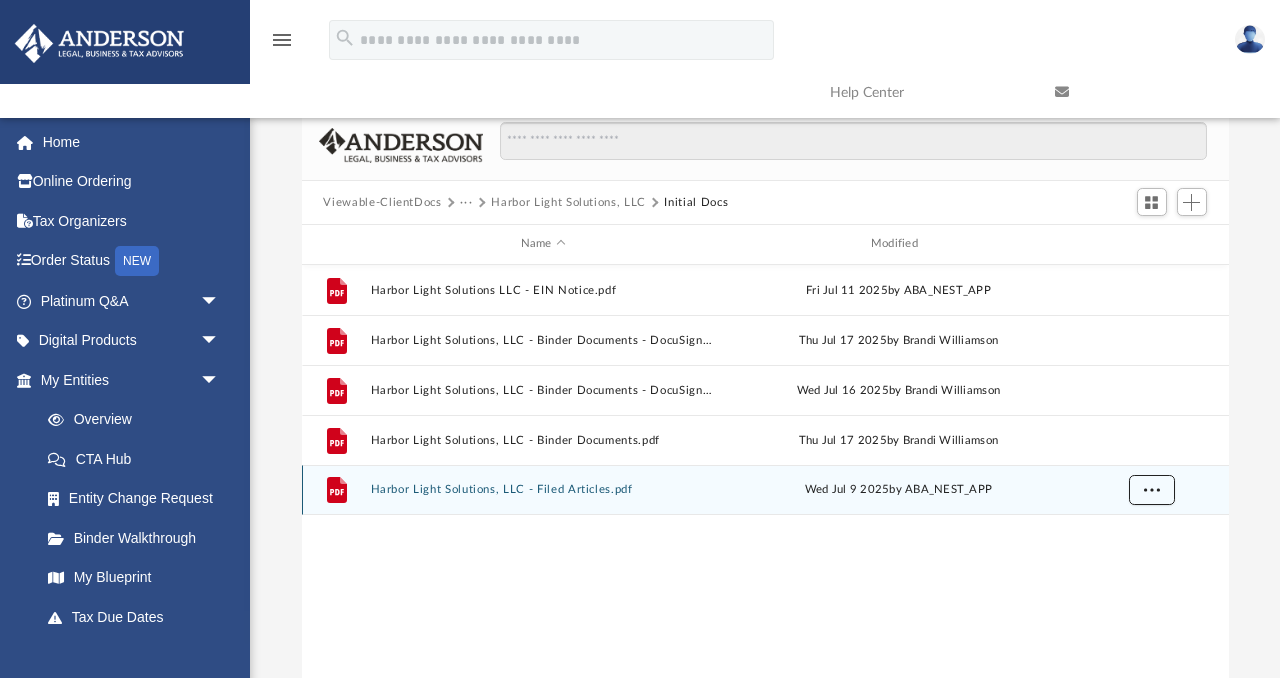 click at bounding box center [1151, 489] 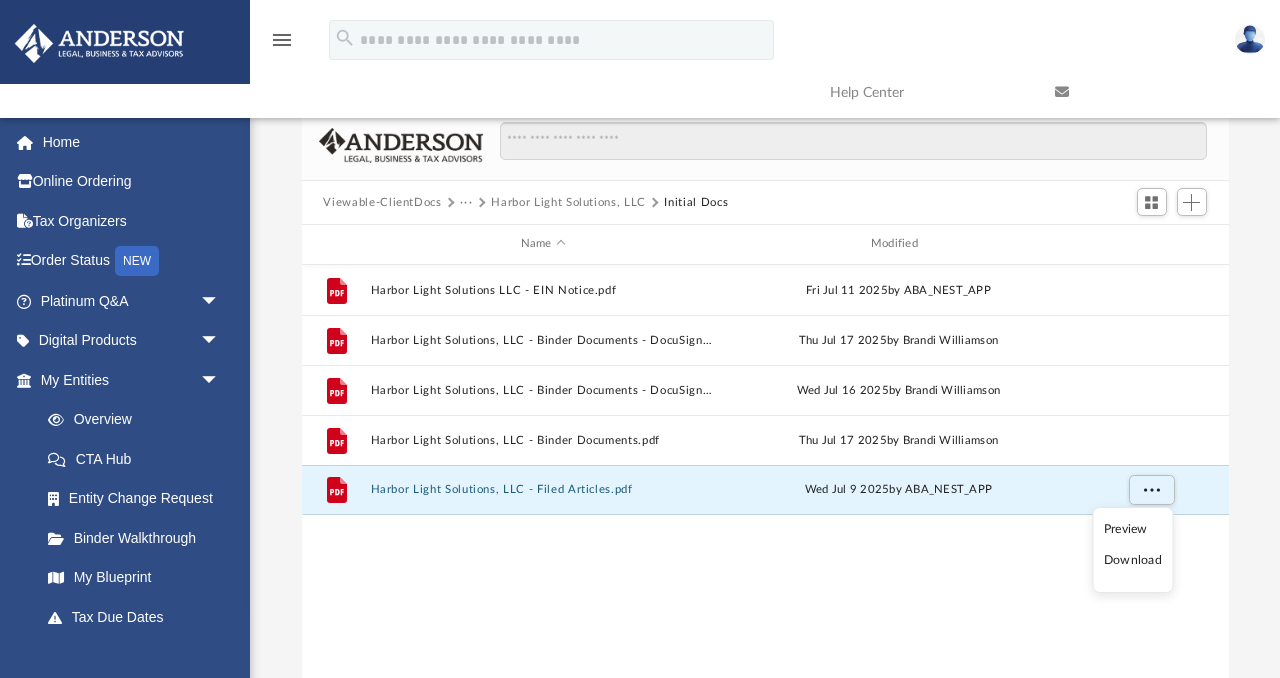 click on "Download" at bounding box center [1133, 560] 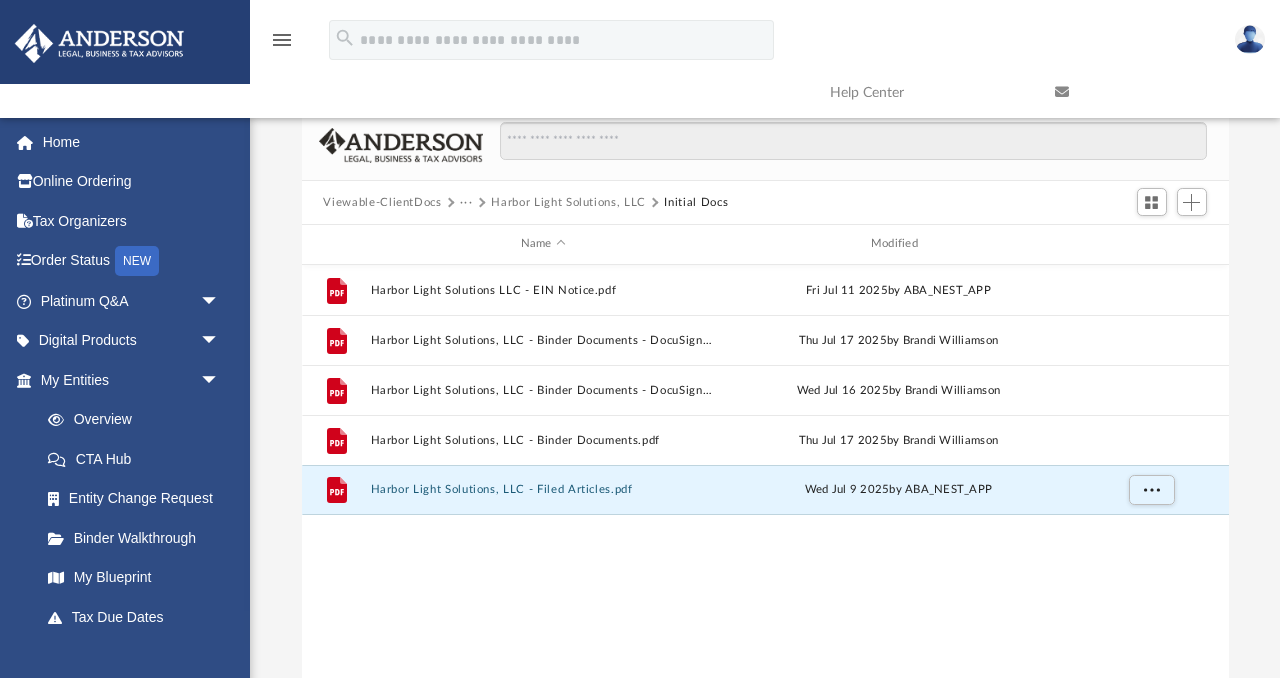 click on "Harbor Light Solutions, LLC" at bounding box center [568, 203] 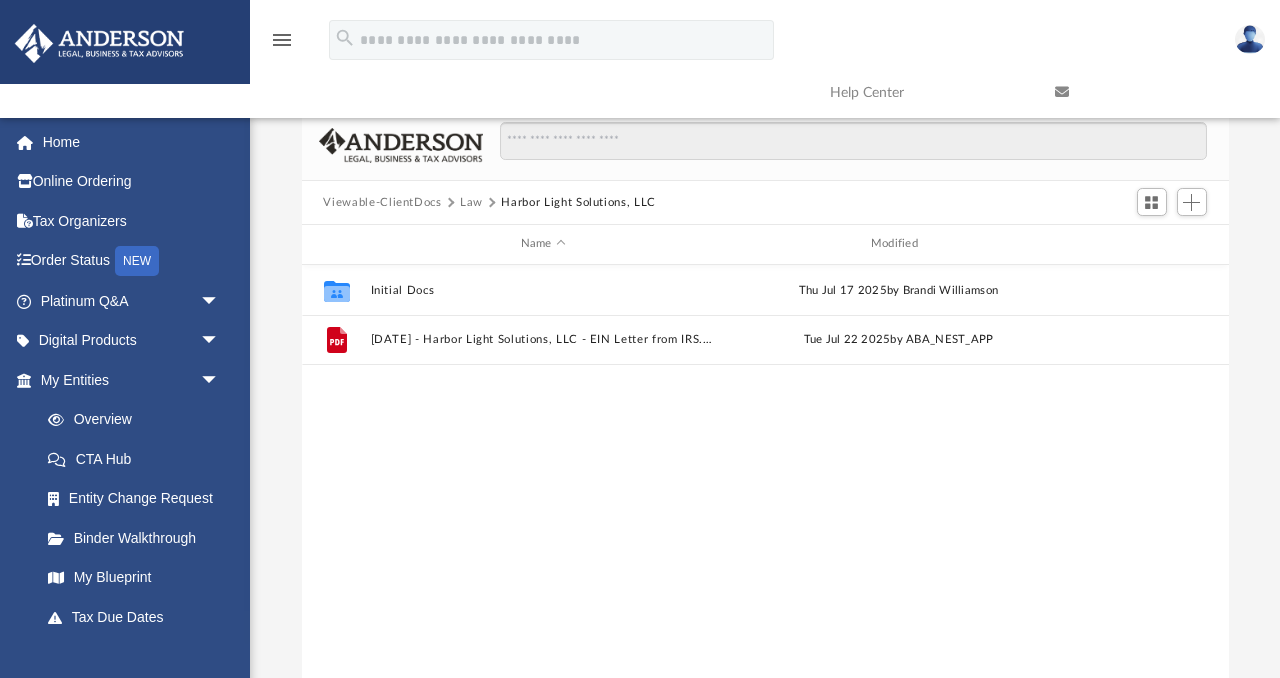 click on "Law" at bounding box center (471, 203) 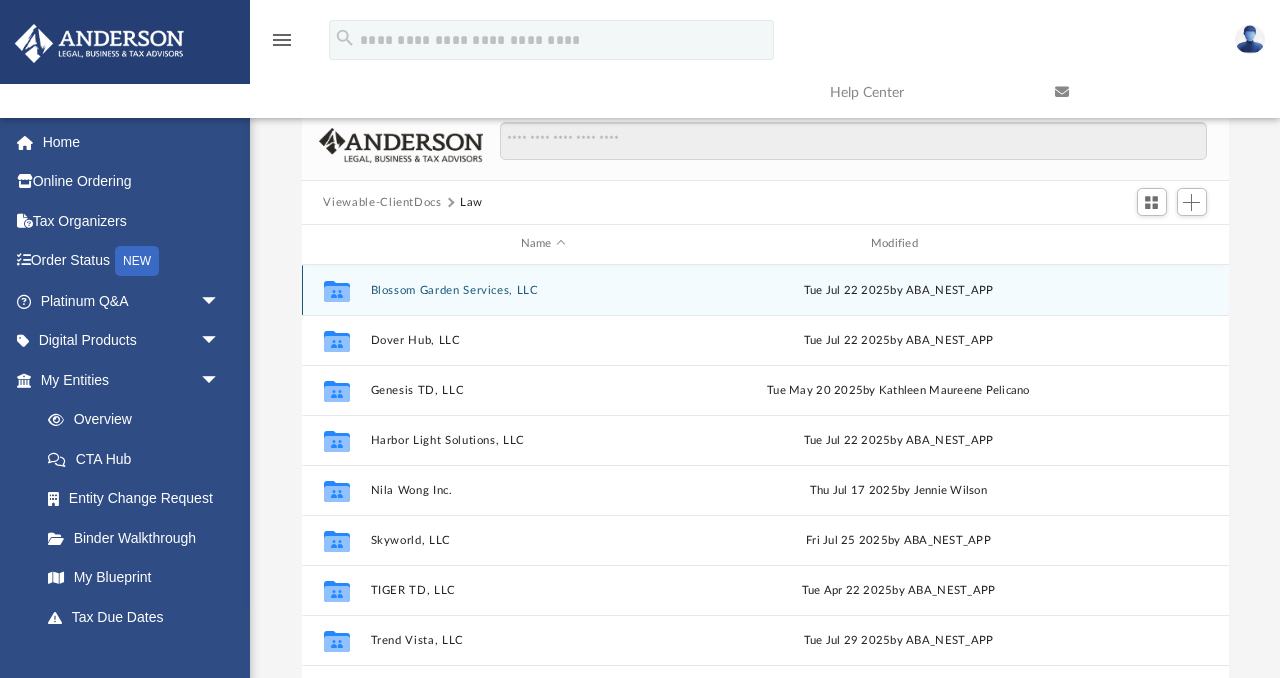 click on "Blossom Garden Services, LLC" at bounding box center (543, 290) 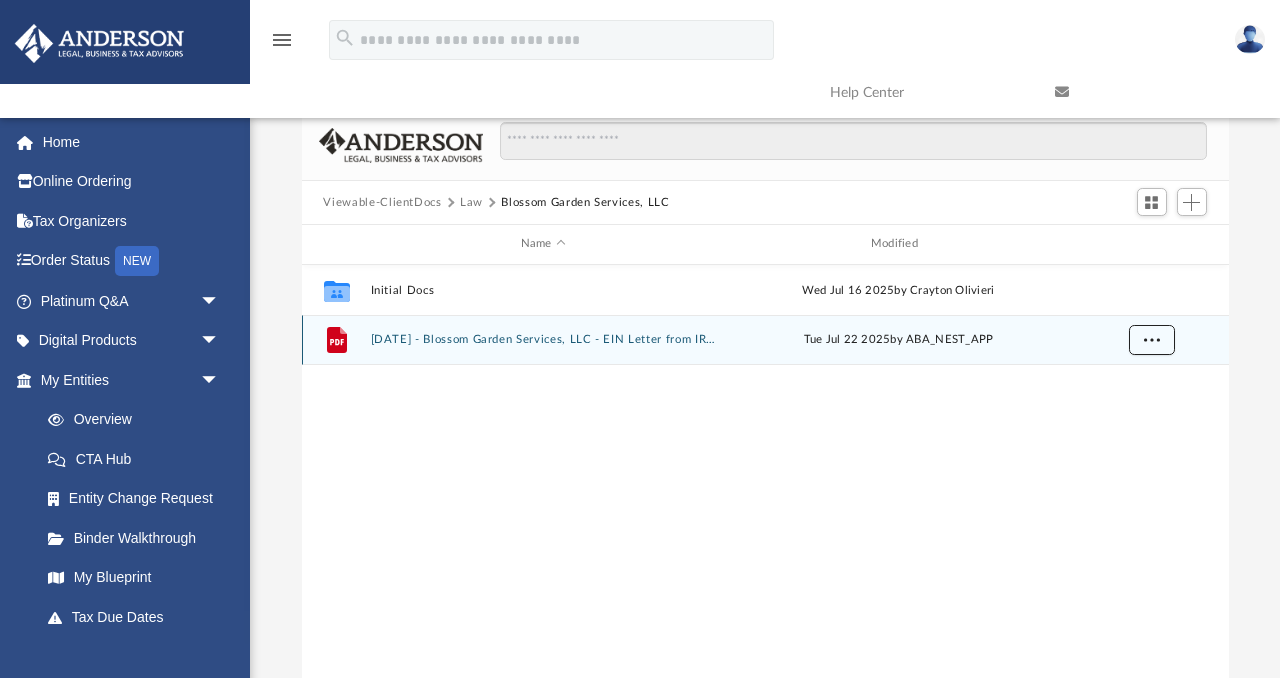click at bounding box center (1151, 339) 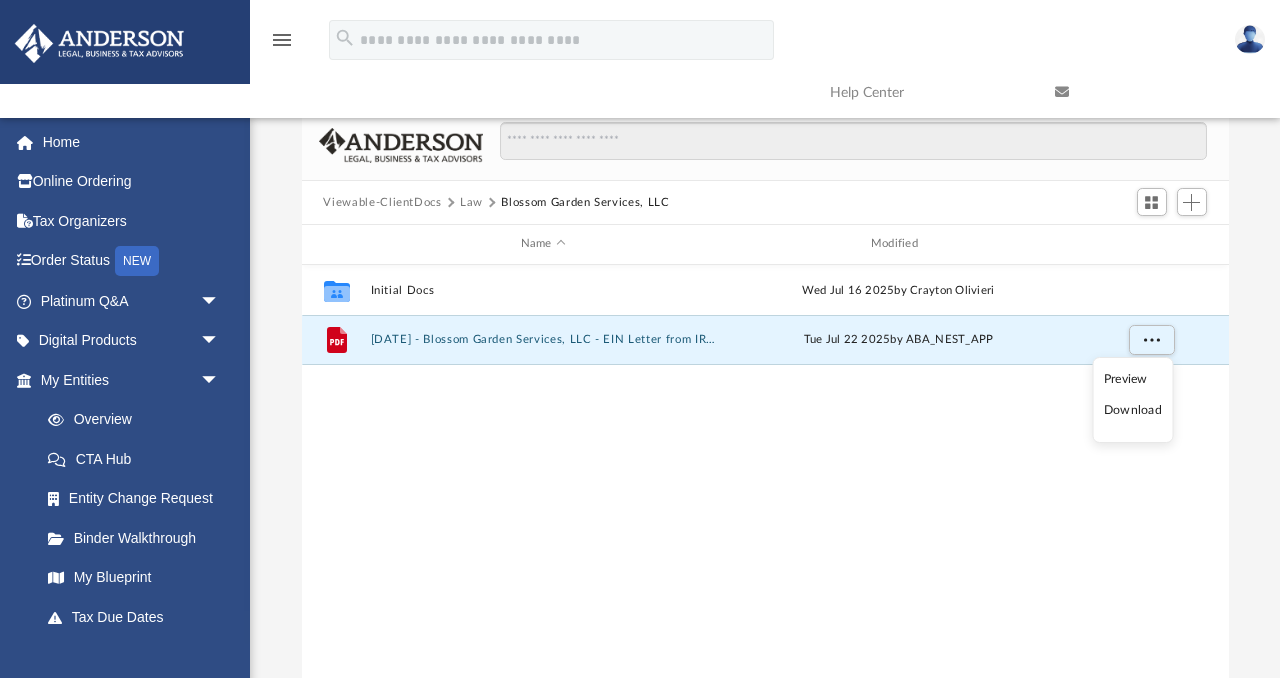 click on "Download" at bounding box center [1133, 410] 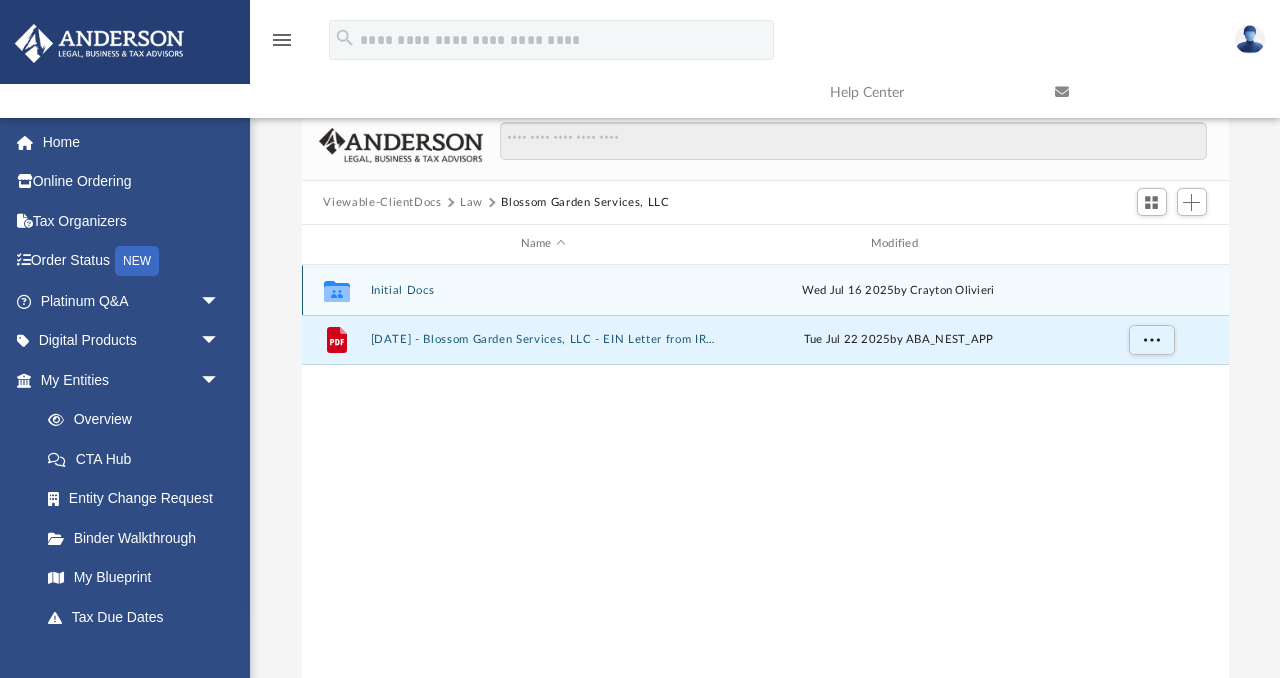 click on "Initial Docs" at bounding box center (543, 290) 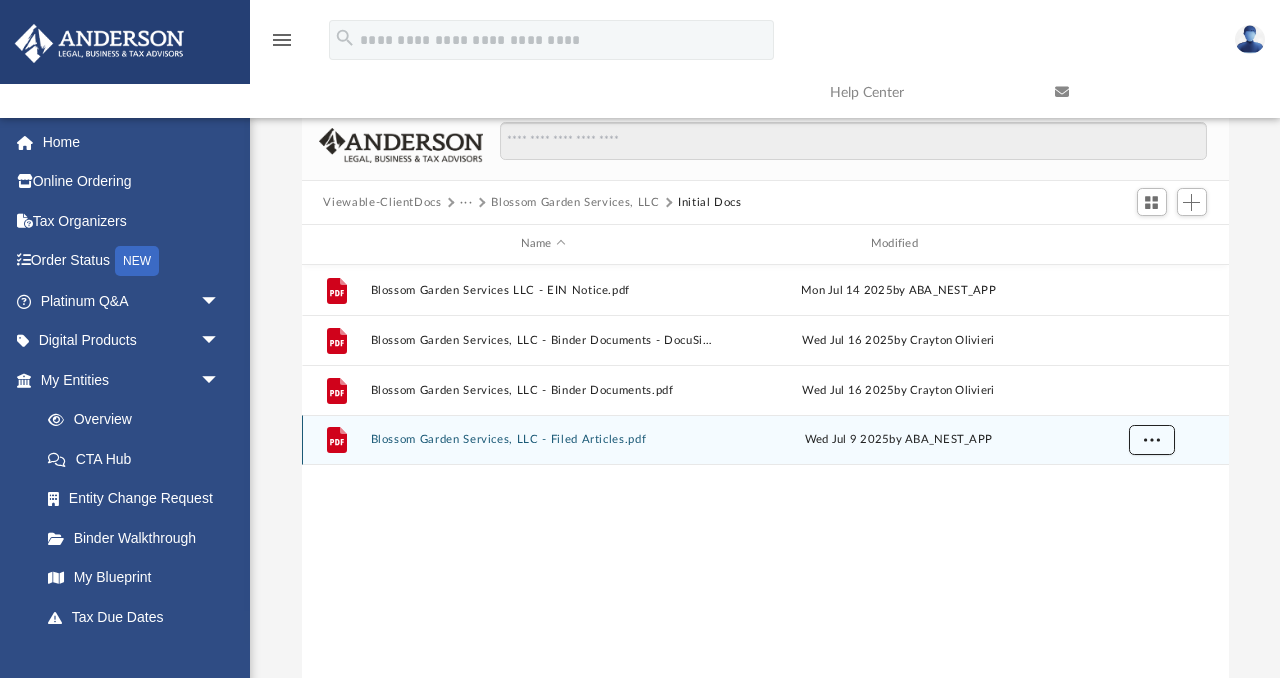 click at bounding box center [1151, 439] 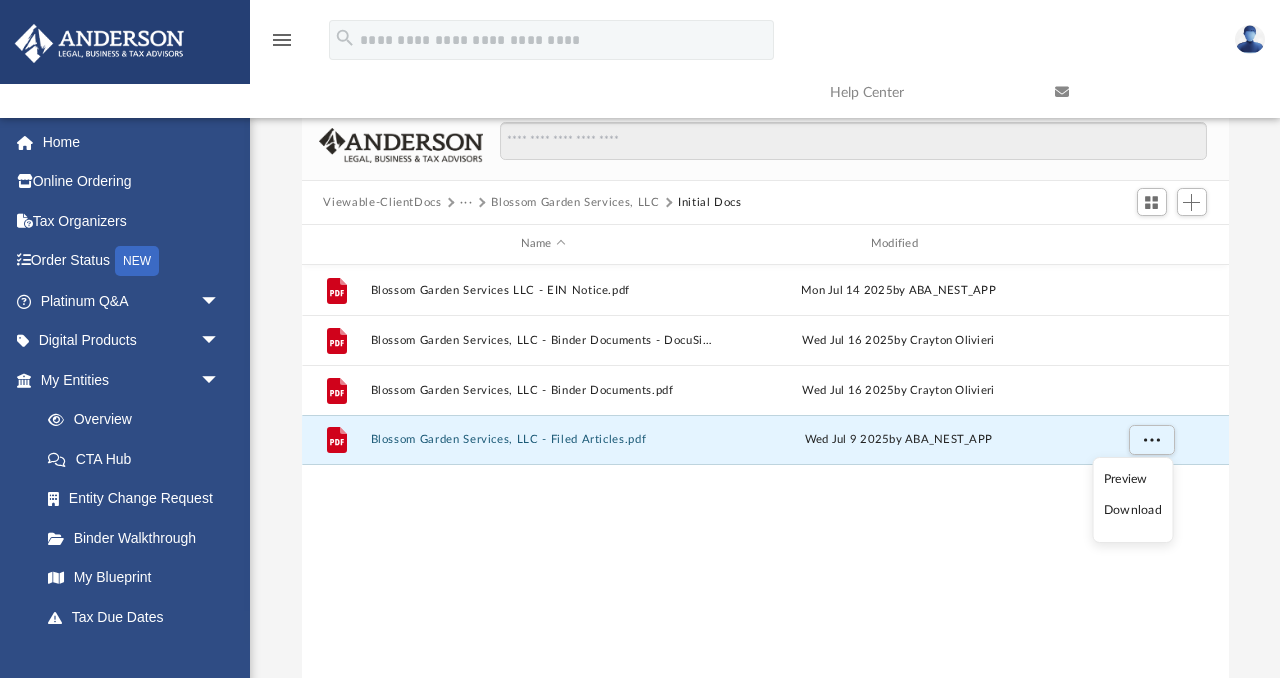 click on "Download" at bounding box center (1133, 510) 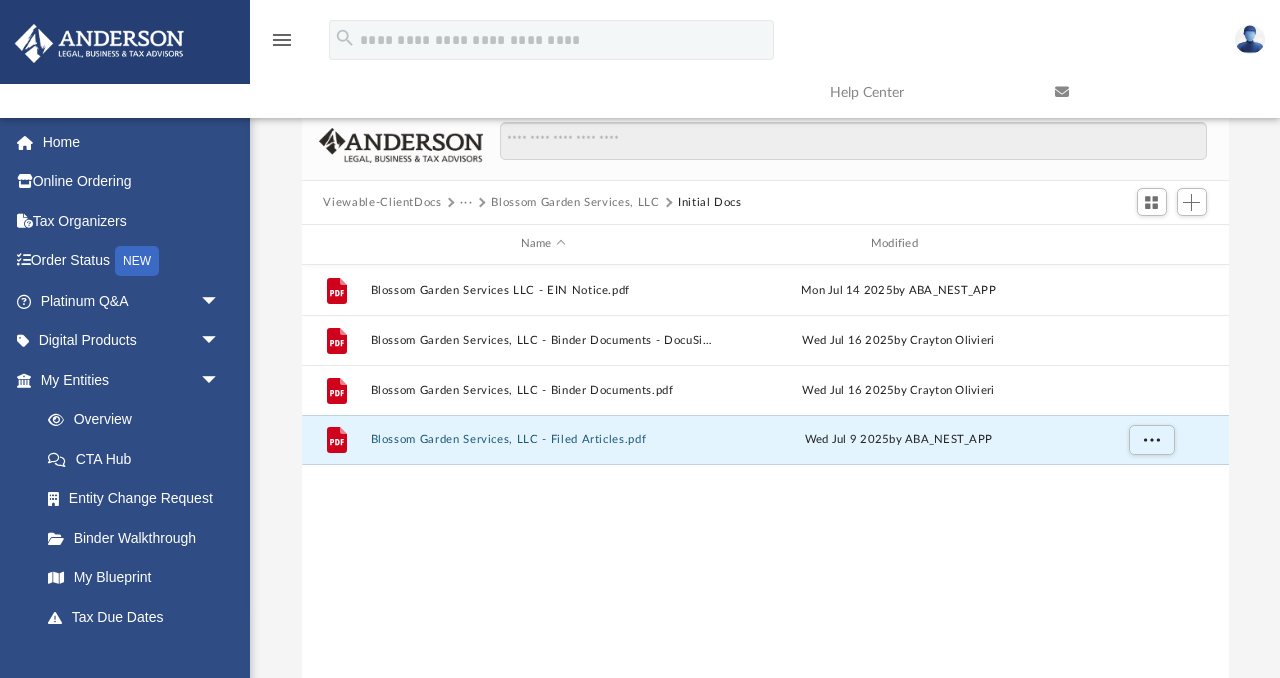 click on "Blossom Garden Services, LLC" at bounding box center (575, 203) 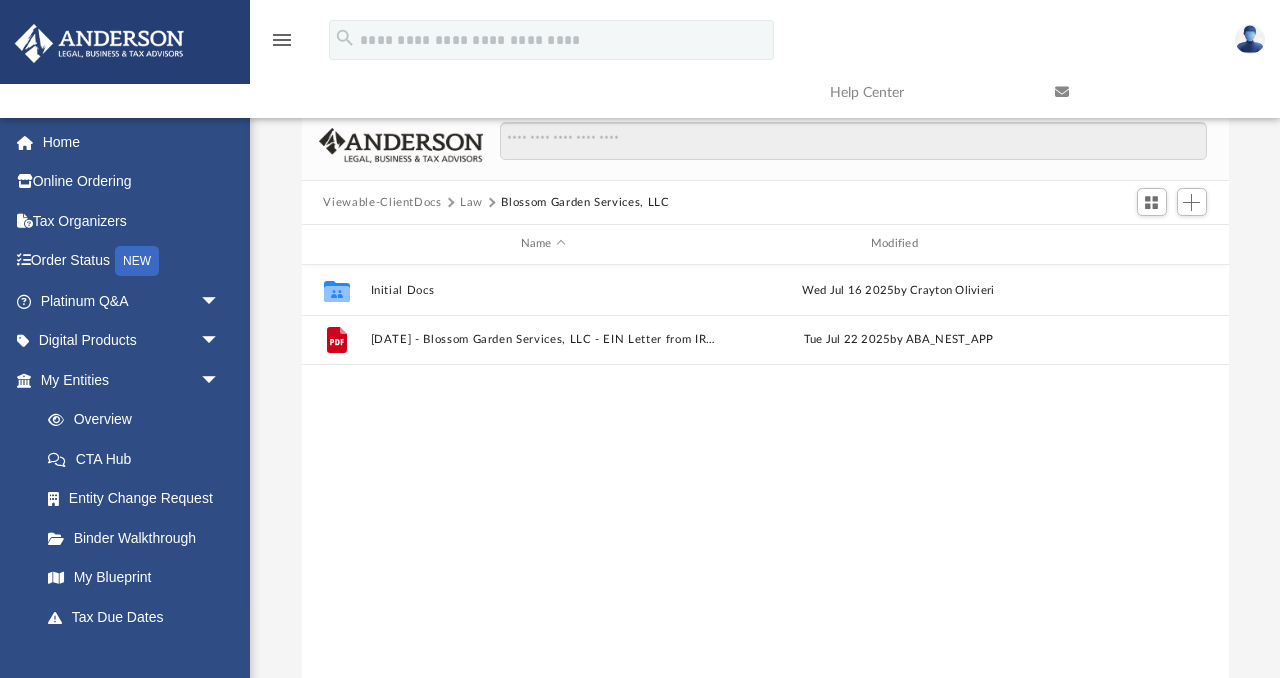 click on "Law" at bounding box center [471, 203] 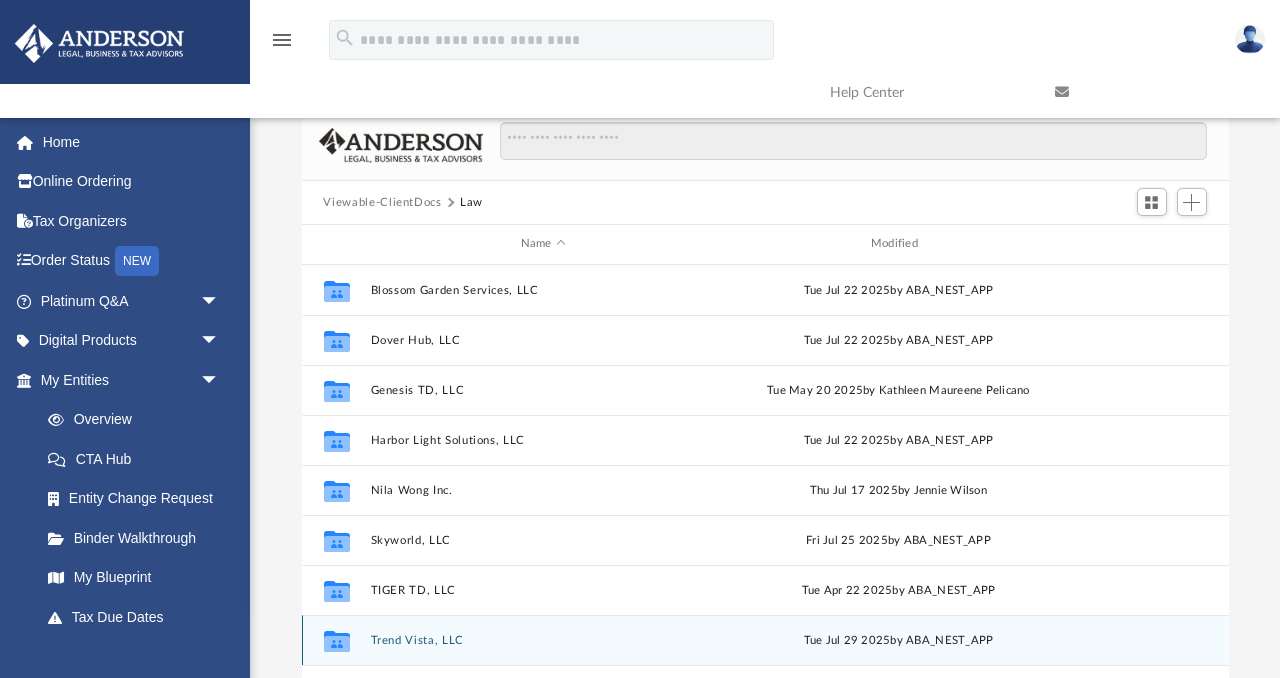 scroll, scrollTop: 85, scrollLeft: 0, axis: vertical 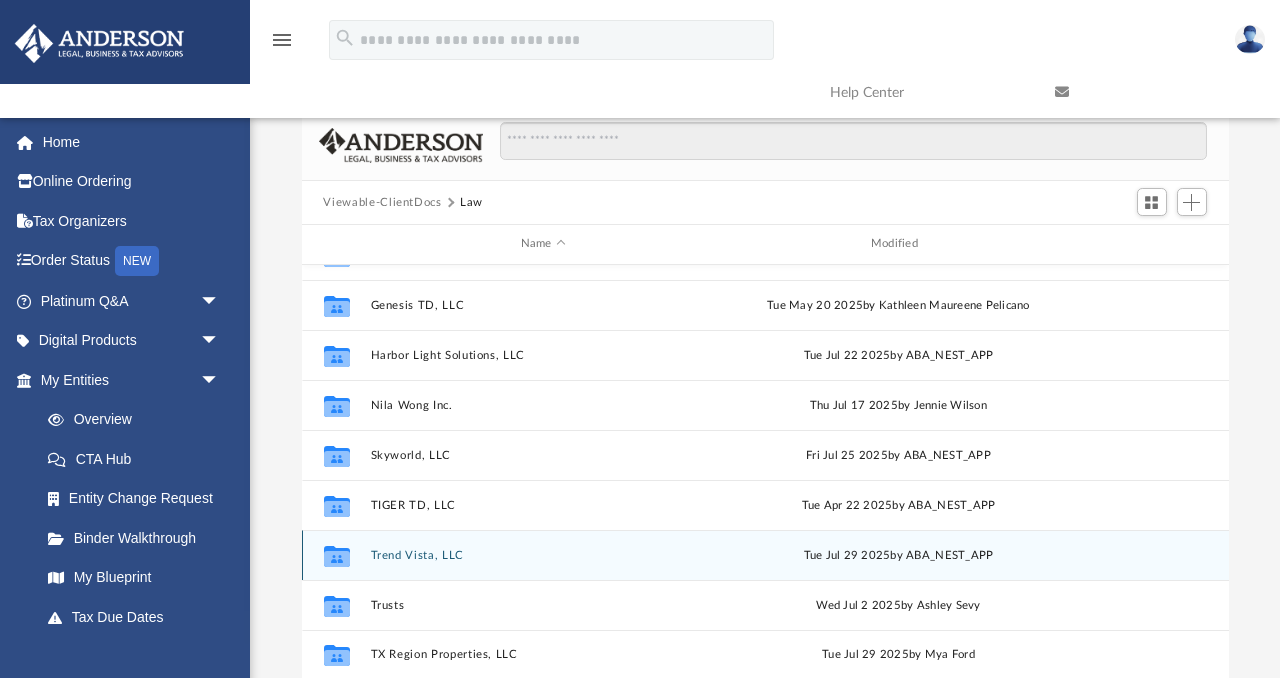 click on "Trend Vista, LLC" at bounding box center (543, 555) 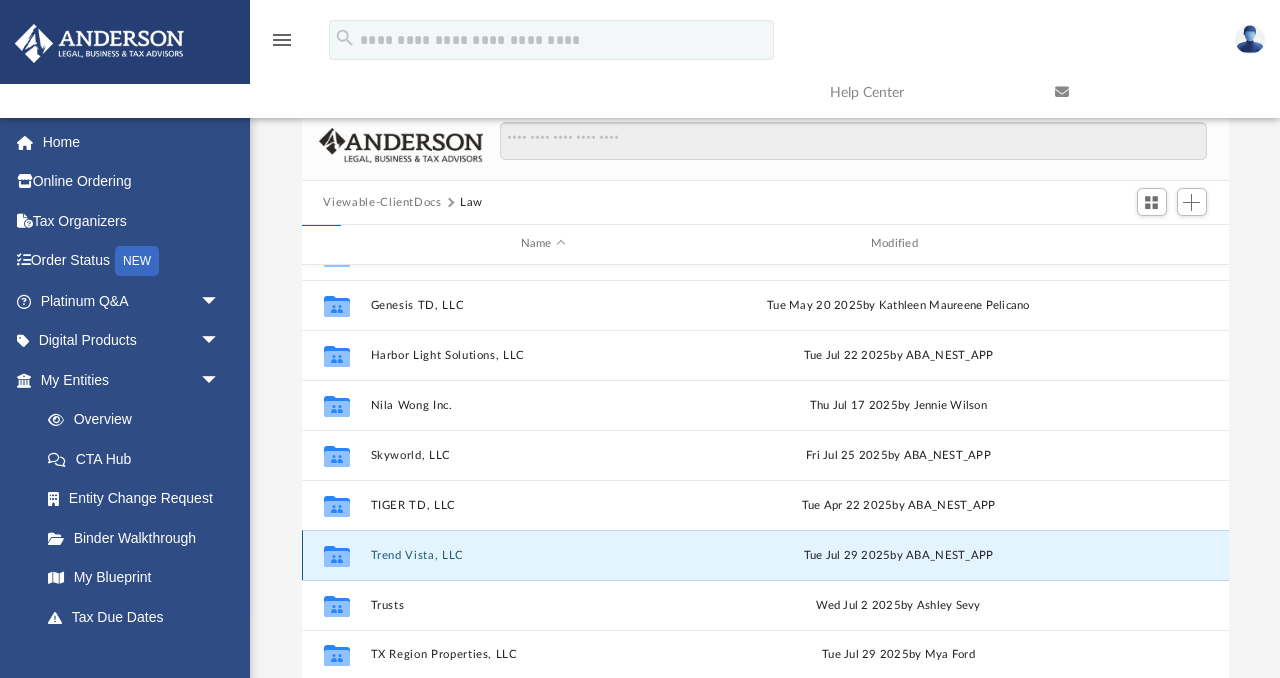 scroll, scrollTop: 0, scrollLeft: 0, axis: both 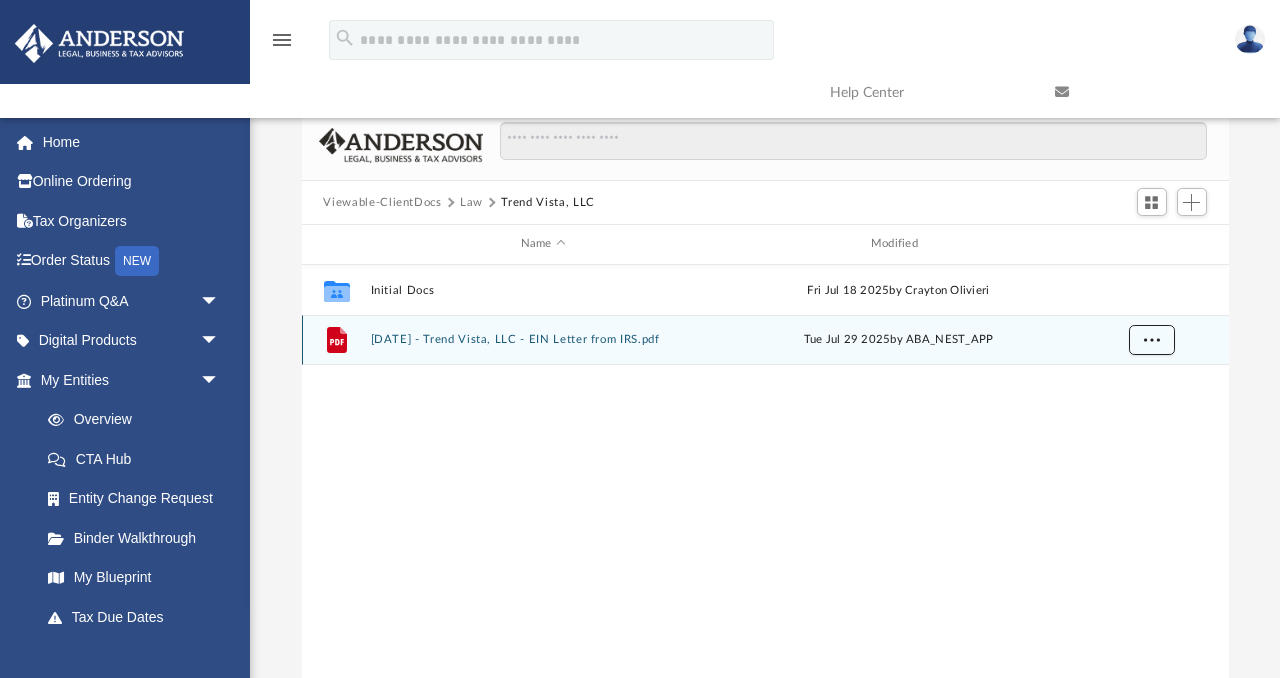 click at bounding box center [1151, 340] 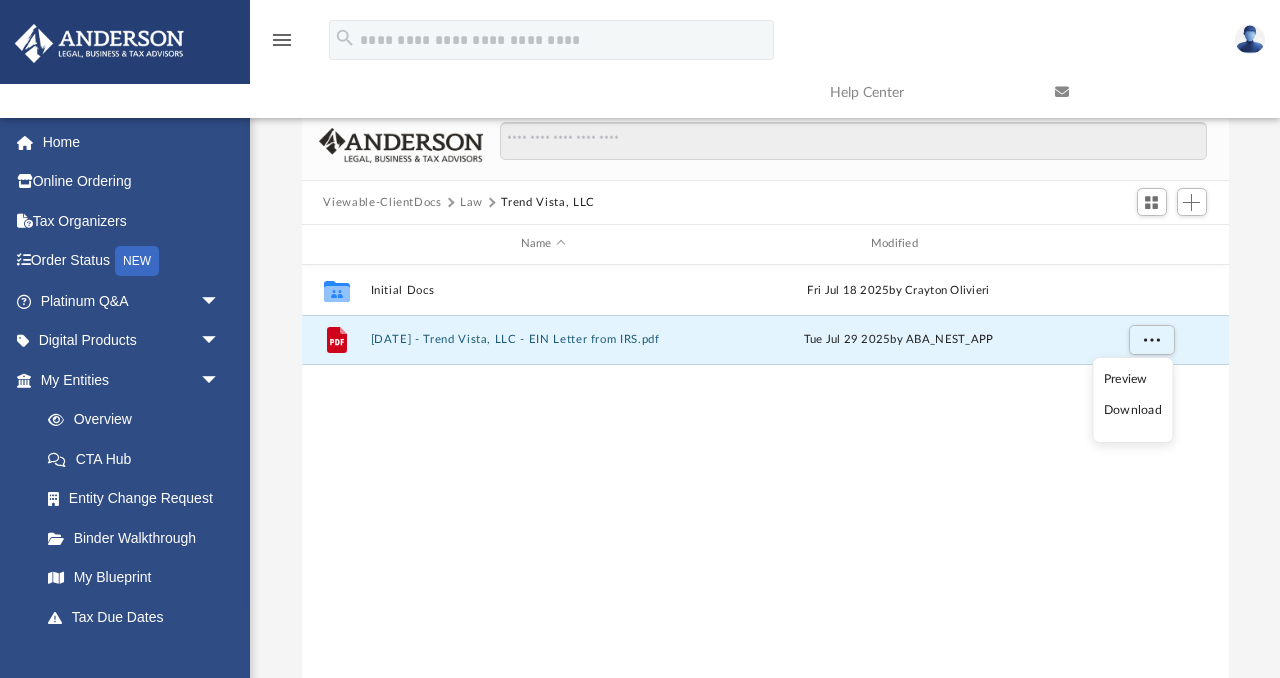 click on "Download" at bounding box center [1133, 410] 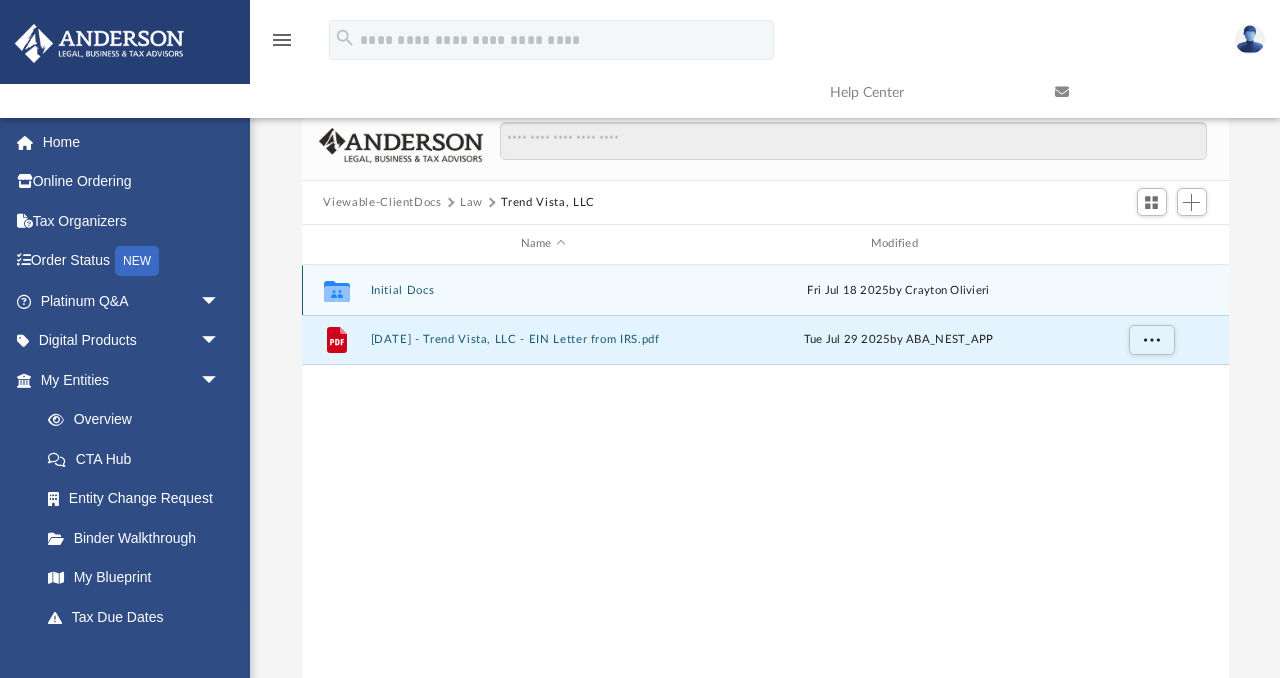 click on "Initial Docs" at bounding box center (543, 290) 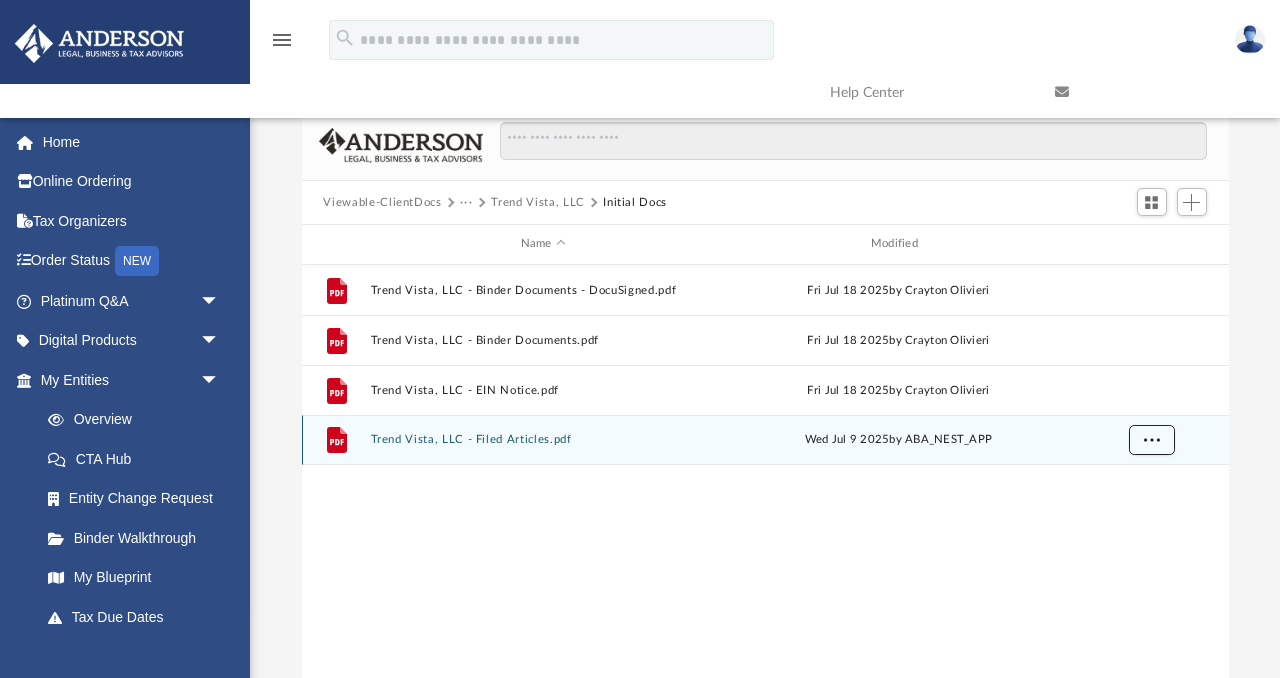 click at bounding box center (1151, 440) 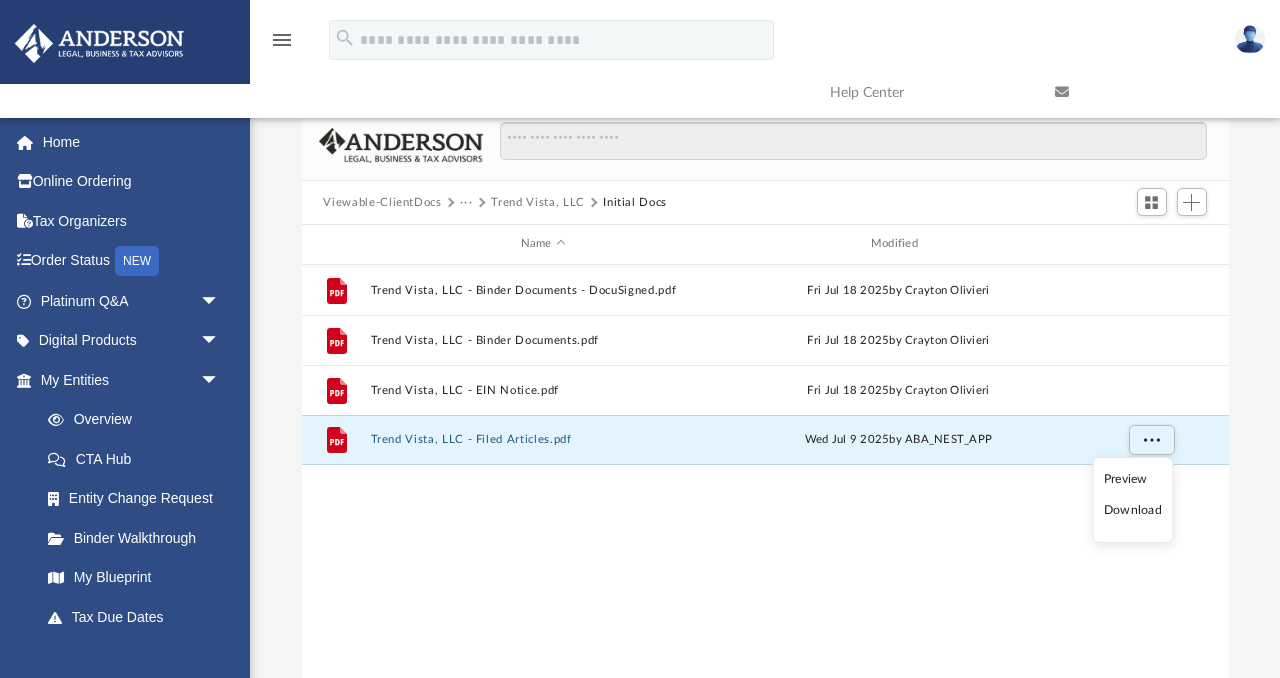 click on "Download" at bounding box center [1133, 510] 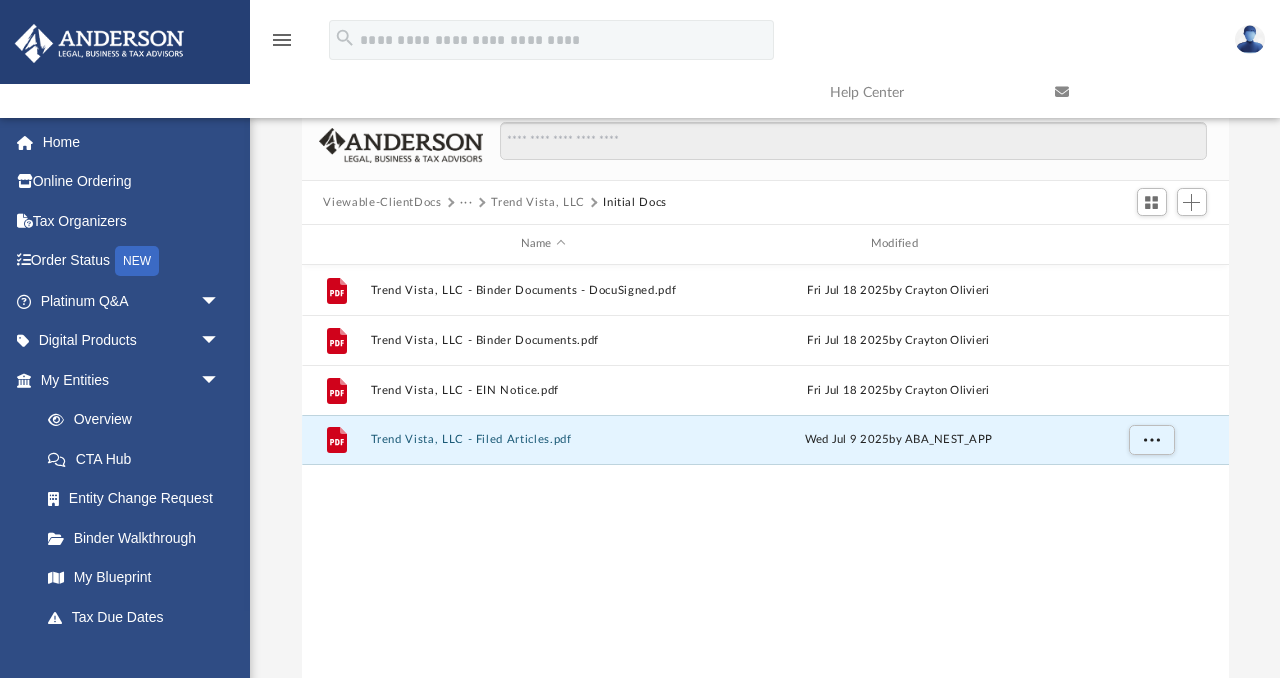 click on "Trend Vista, LLC" at bounding box center (537, 203) 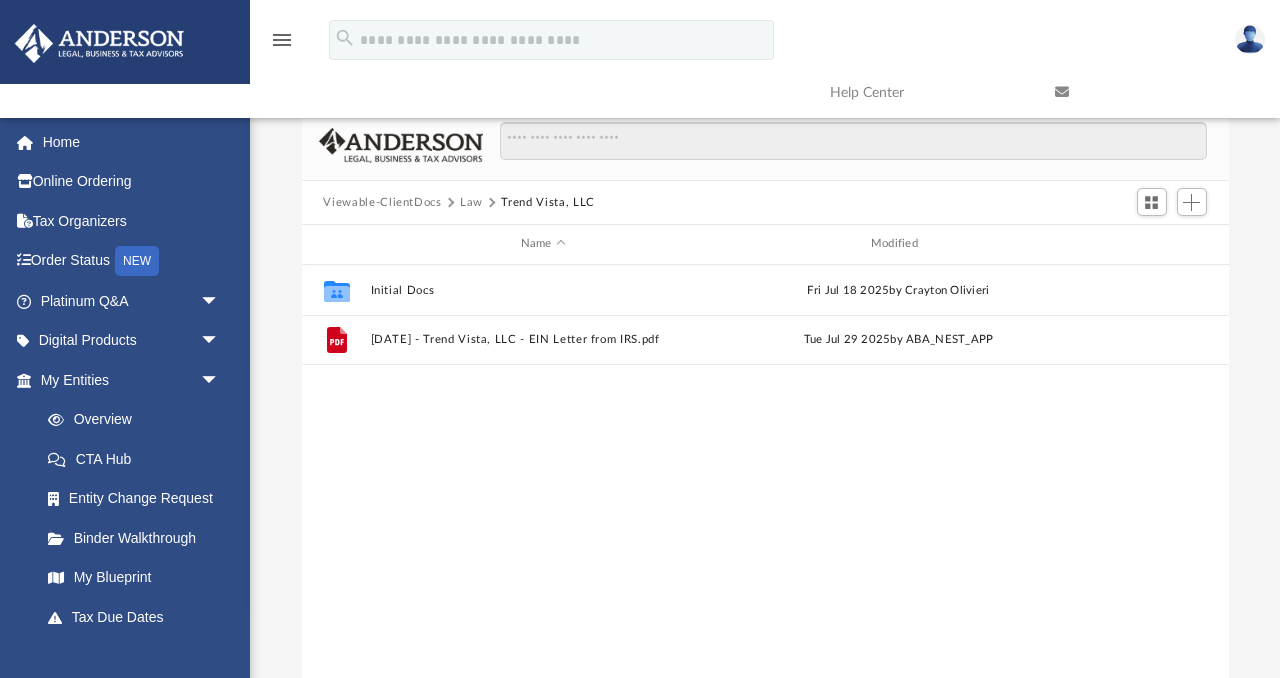 click on "Law" at bounding box center (471, 203) 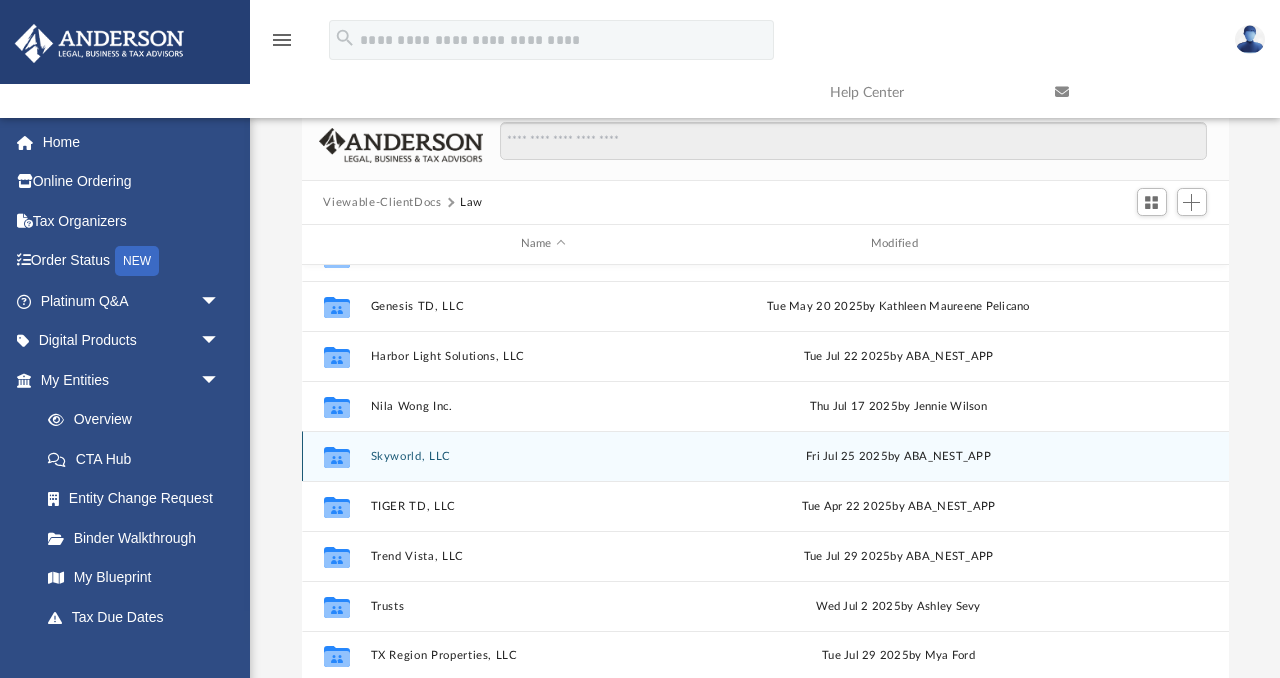 scroll, scrollTop: 85, scrollLeft: 0, axis: vertical 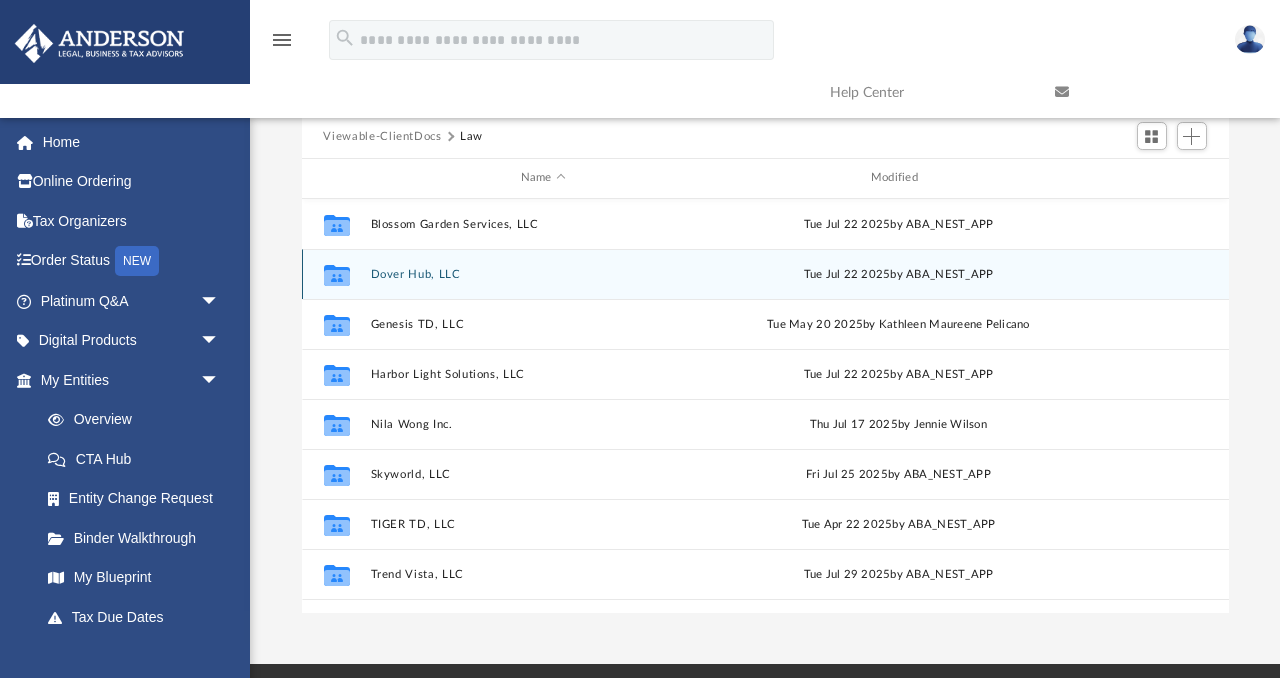 click on "Dover Hub, LLC" at bounding box center [543, 274] 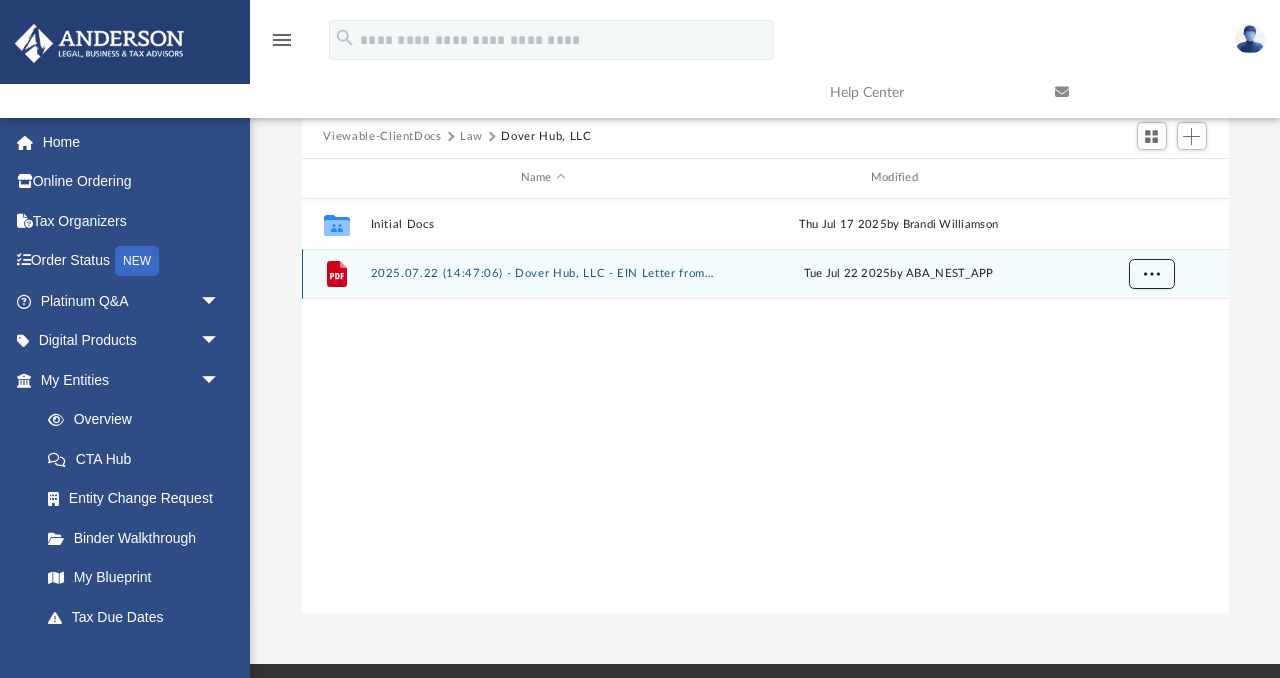 click at bounding box center (1151, 273) 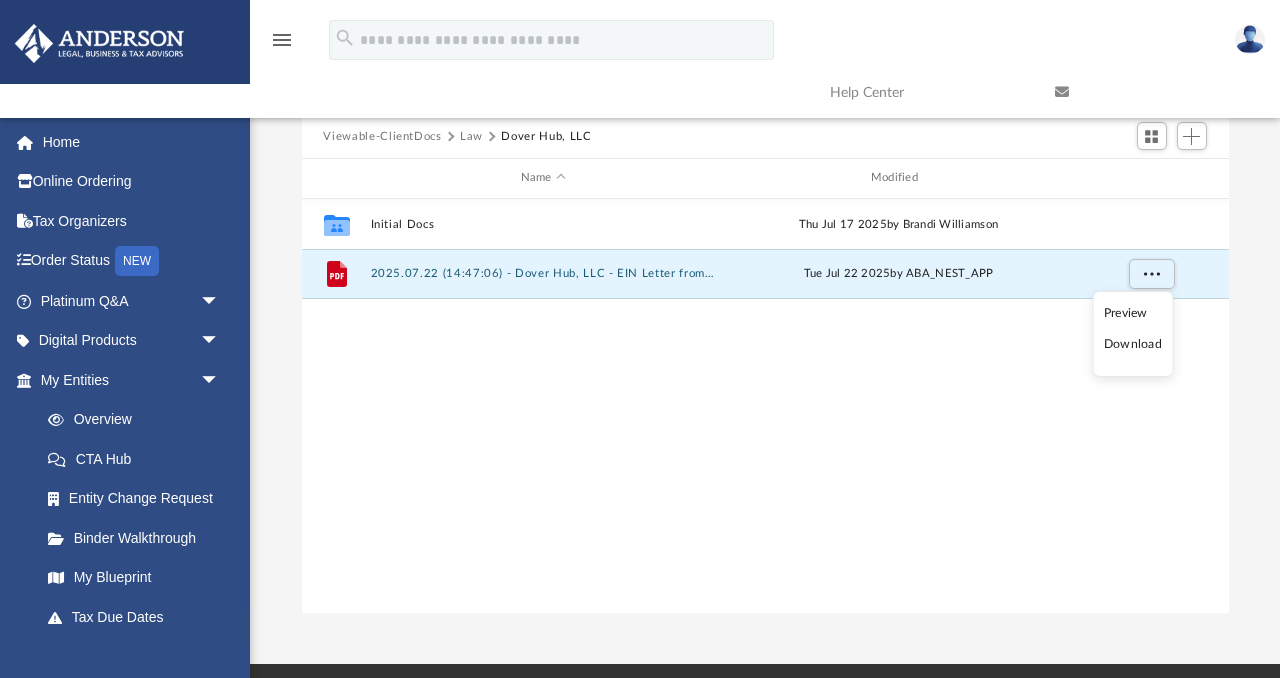 click on "Download" at bounding box center [1133, 344] 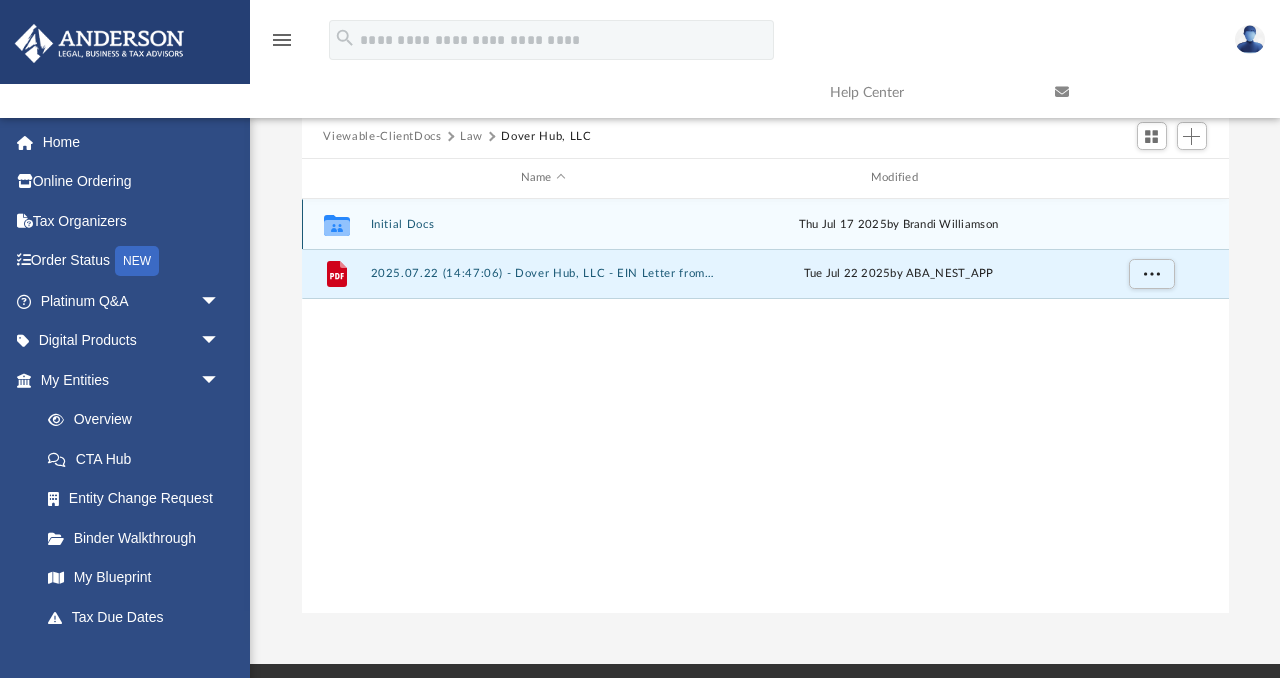 click 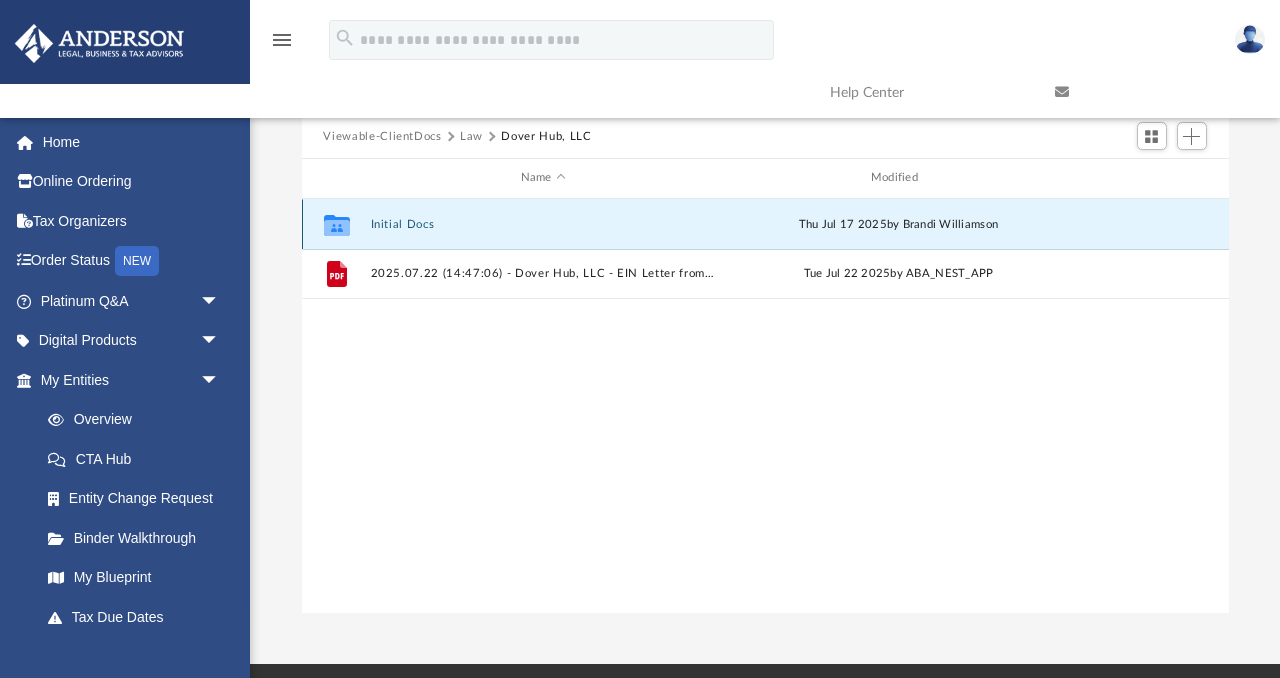 click on "Initial Docs" at bounding box center [543, 224] 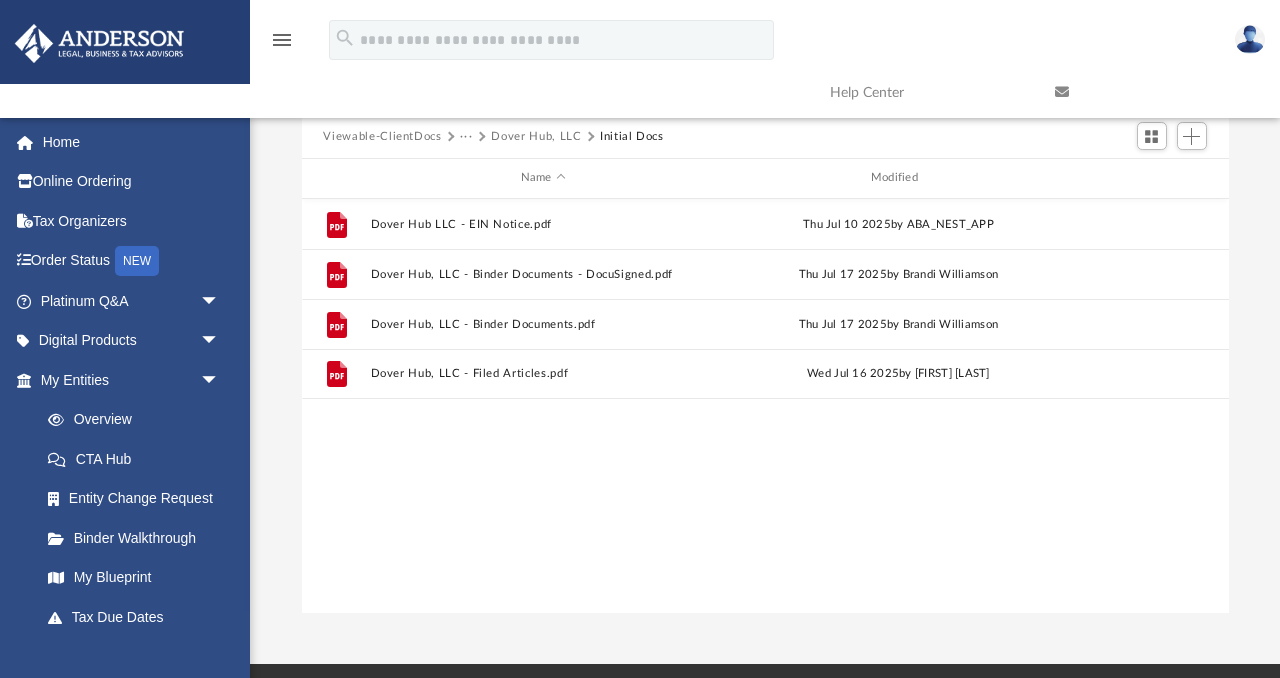click on "File Dover Hub LLC - EIN Notice.pdf [DATE]  by ABA_NEST_APP File Dover Hub, LLC - Binder Documents - DocuSigned.pdf [DATE]  by [FIRST] [LAST] File Dover Hub, LLC - Binder Documents.pdf [DATE]  by [FIRST] [LAST] File Dover Hub, LLC - Filed Articles.pdf [DATE]  by [FIRST] [LAST]" at bounding box center (765, 406) 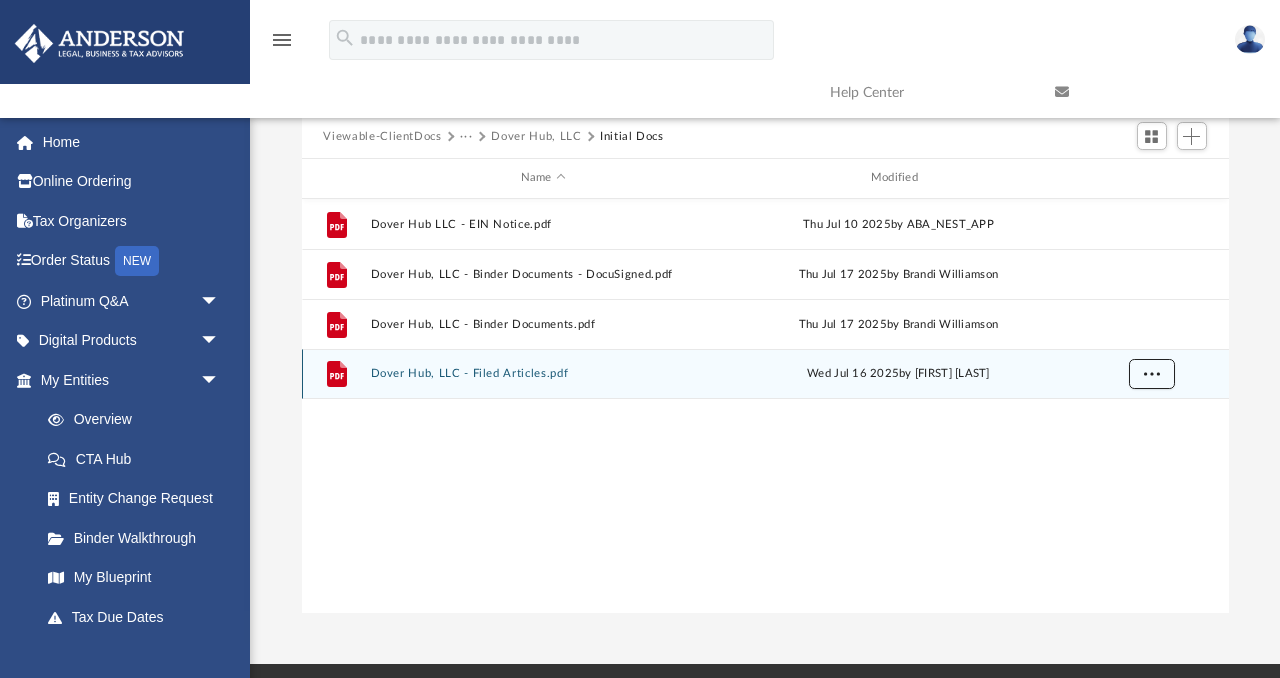click at bounding box center [1151, 373] 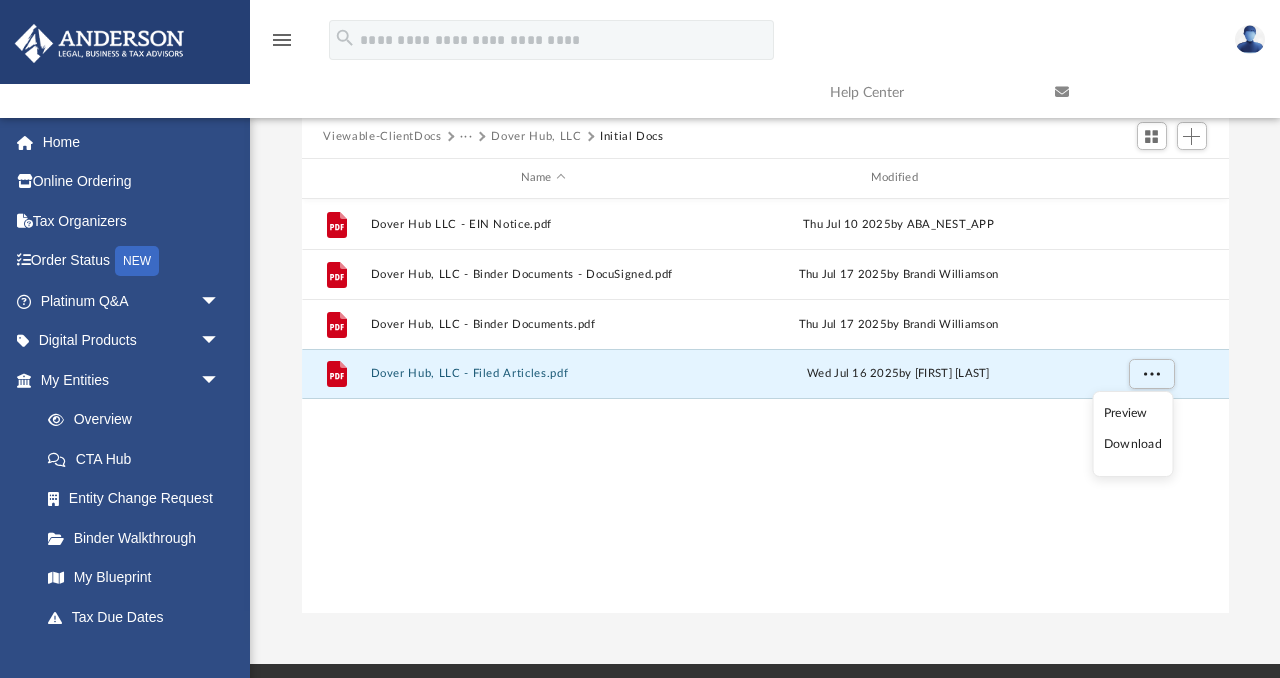 click on "Download" at bounding box center [1133, 444] 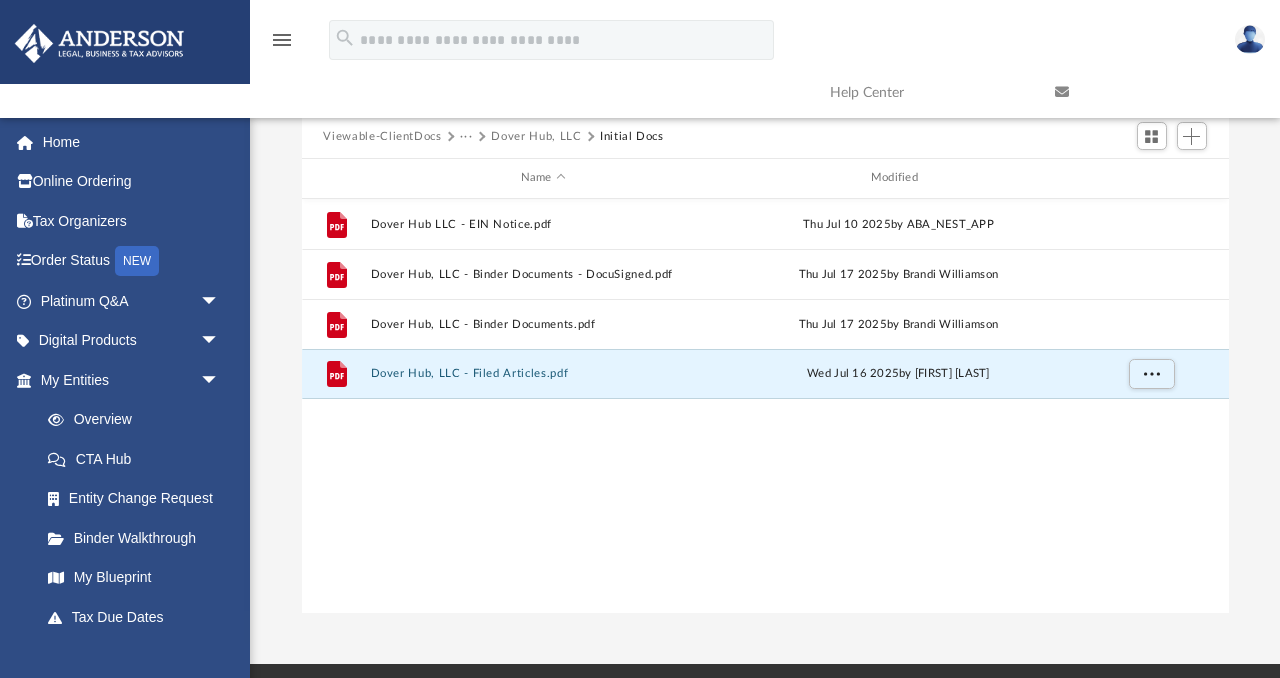 click on "Dover Hub, LLC" at bounding box center (536, 137) 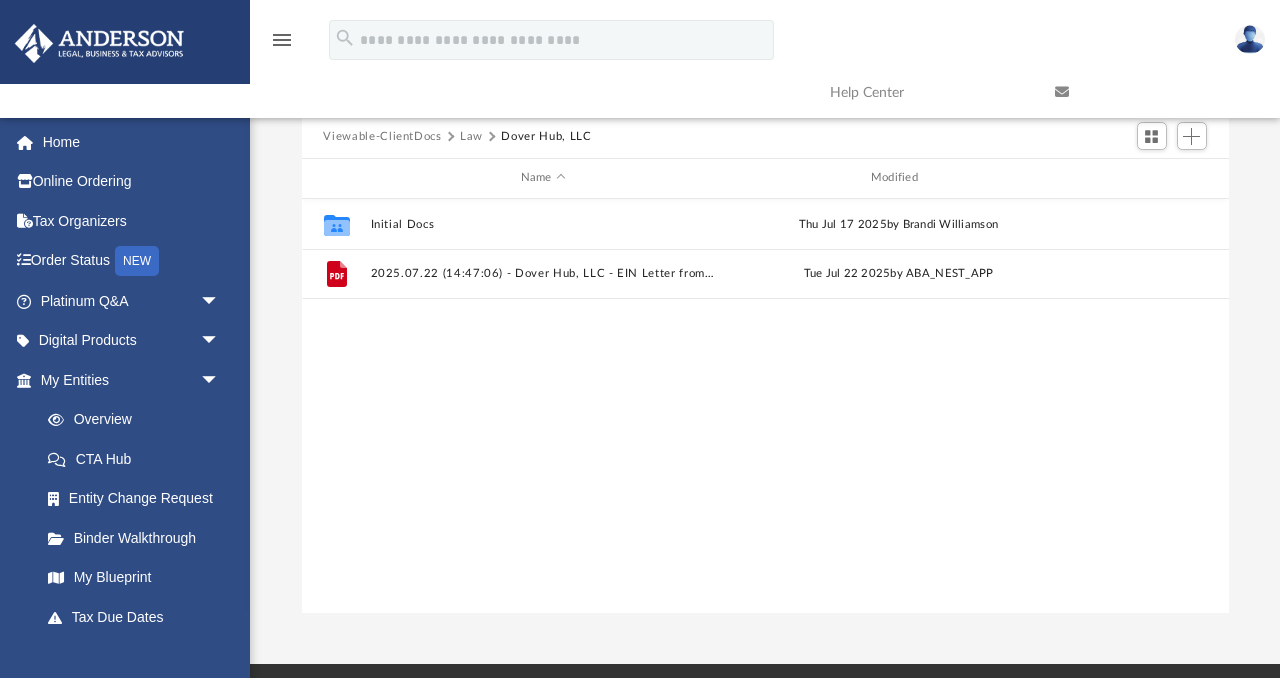 click on "Law" at bounding box center [471, 137] 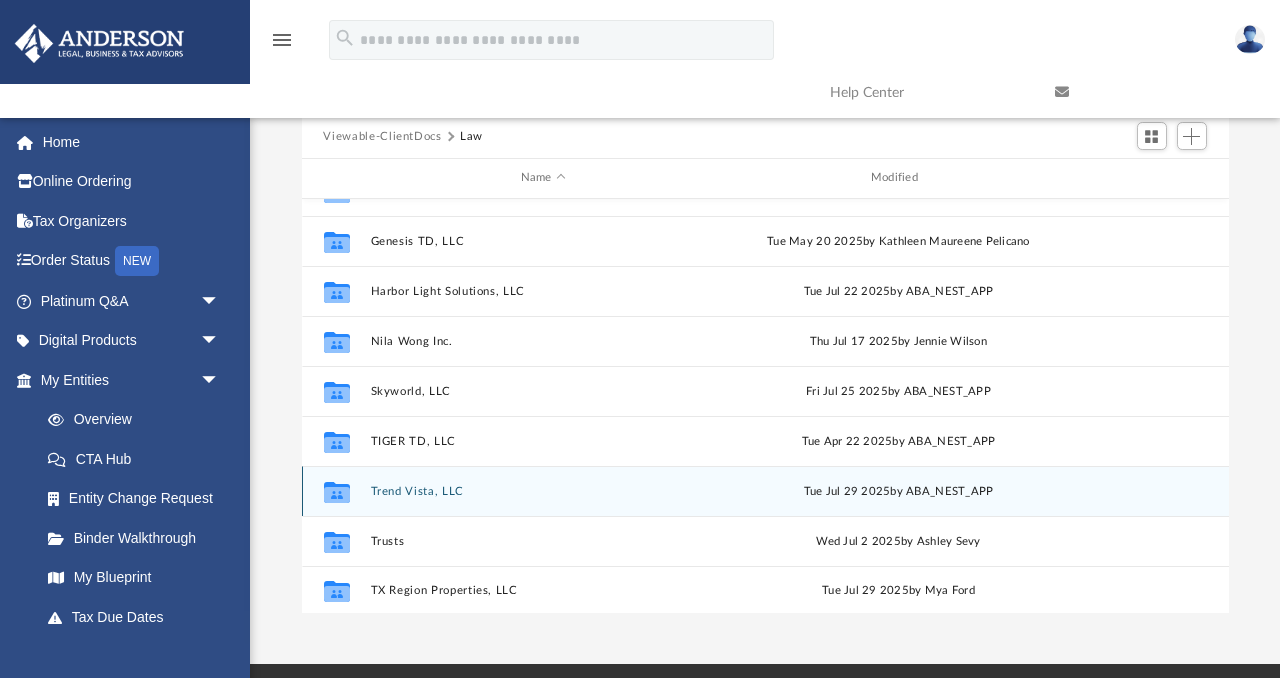 scroll, scrollTop: 85, scrollLeft: 0, axis: vertical 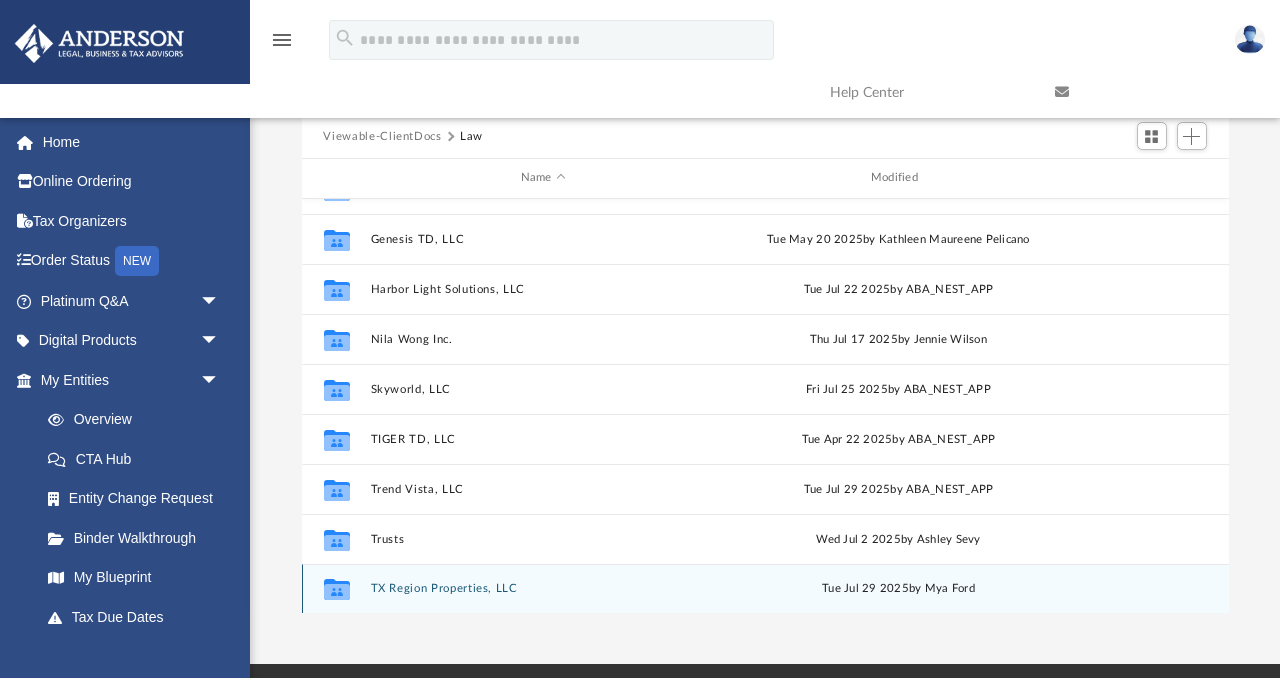 click on "TX Region Properties, LLC" at bounding box center [543, 588] 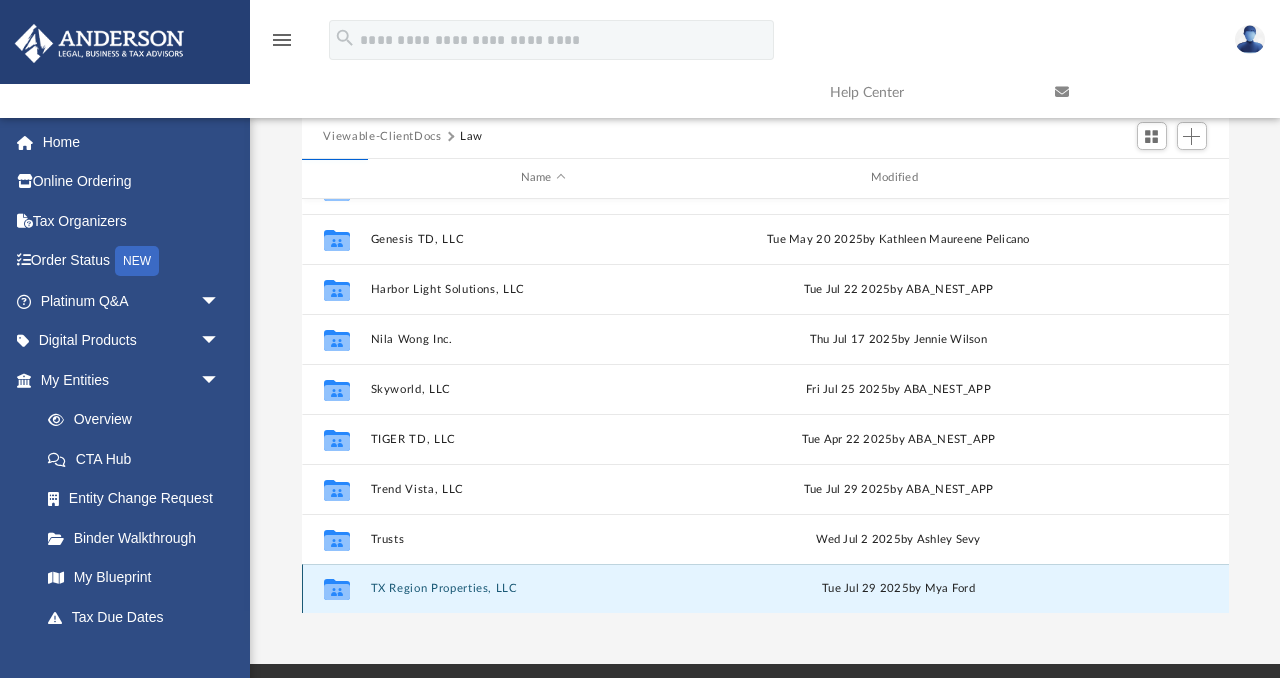 scroll, scrollTop: 0, scrollLeft: 0, axis: both 